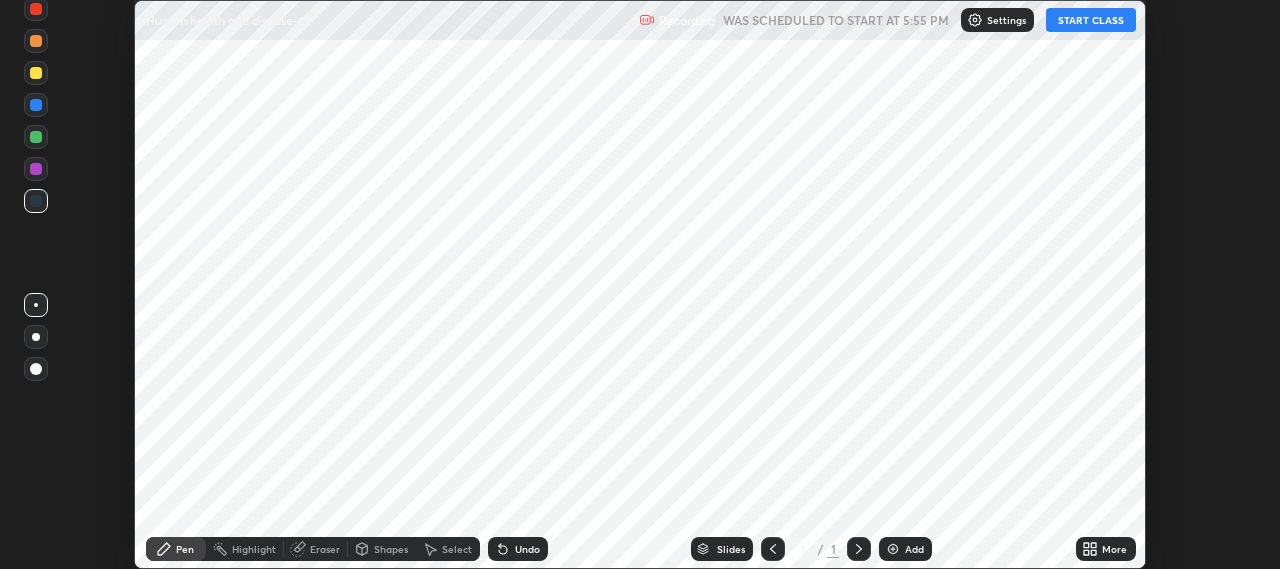 scroll, scrollTop: 0, scrollLeft: 0, axis: both 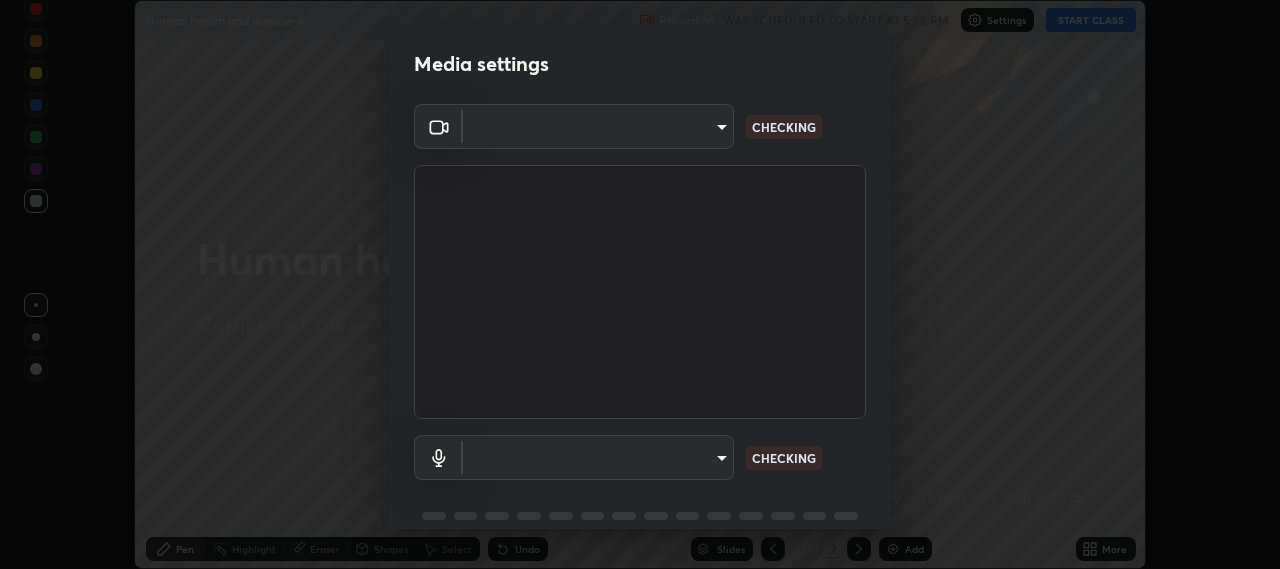 type on "b317e01ce44dabc3be8dd9fbd21c4c94838353ba5ba3926cf423050bf086703d" 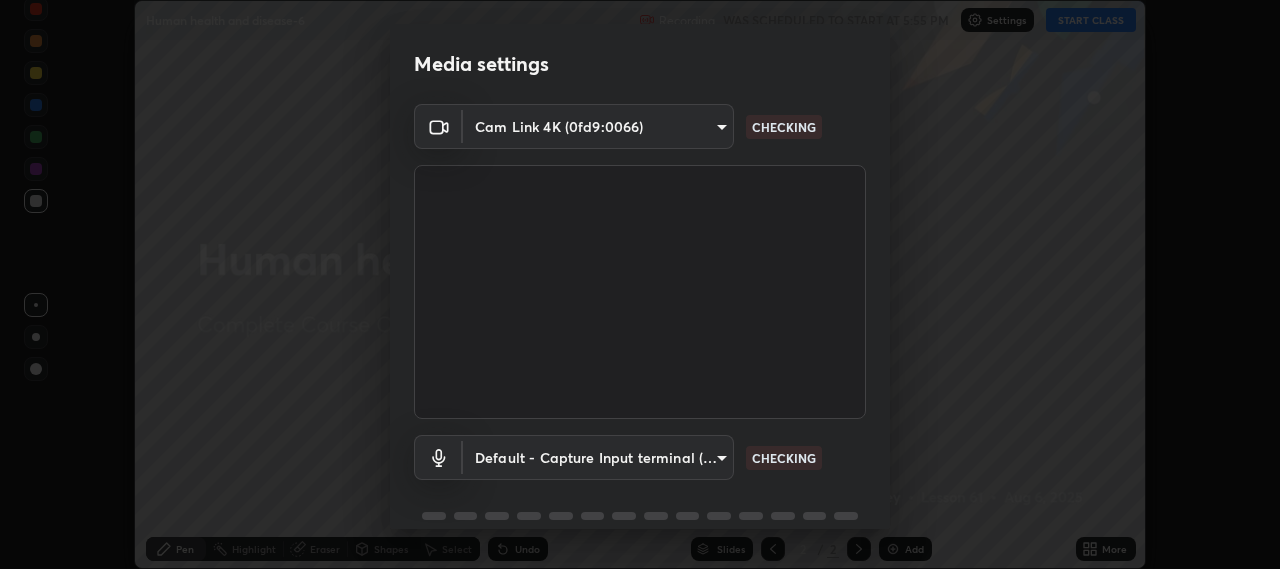 scroll, scrollTop: 21, scrollLeft: 0, axis: vertical 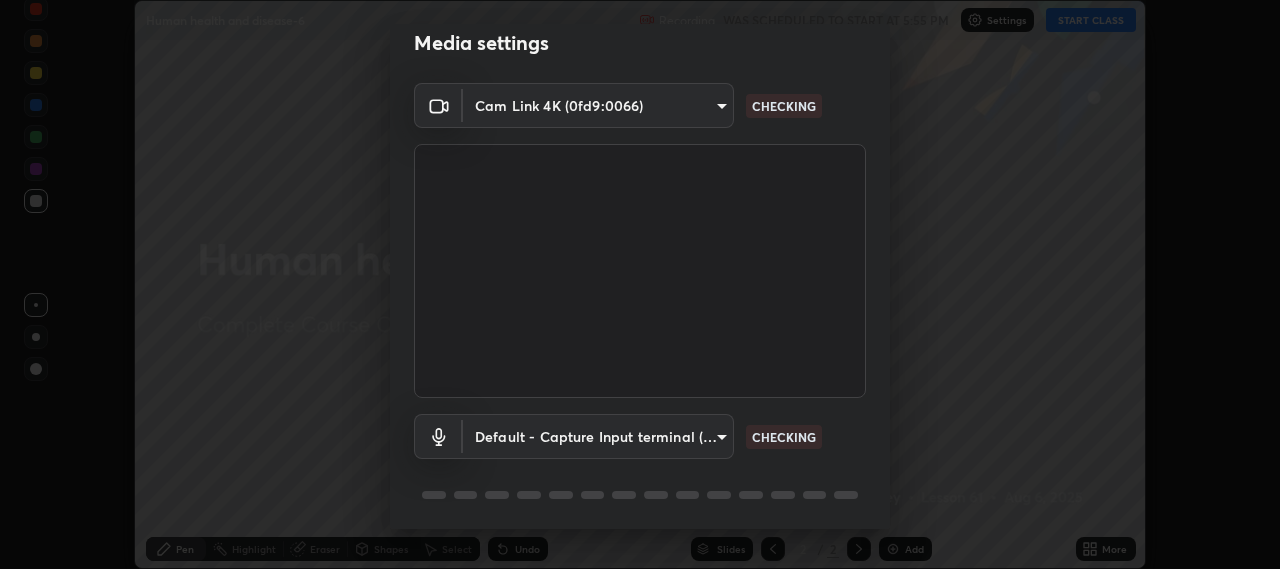 click on "Erase all Human health and disease-6 Recording WAS SCHEDULED TO START AT  5:55 PM Settings START CLASS Setting up your live class Human health and disease-6 • L61 of Complete Course On Zoology for NEET Excel 4 2026 [PERSON] Pen Highlight Eraser Shapes Select Undo Slides 2 / 2 Add More No doubts shared Encourage your learners to ask a doubt for better clarity Report an issue Reason for reporting Buffering Chat not working Audio - Video sync issue Educator video quality low ​ Attach an image Report Media settings Cam Link 4K (0fd9:0066) b317e01ce44dabc3be8dd9fbd21c4c94838353ba5ba3926cf423050bf086703d CHECKING Default - Capture Input terminal (Digital Array MIC) default CHECKING 1 / 5 Next" at bounding box center (640, 284) 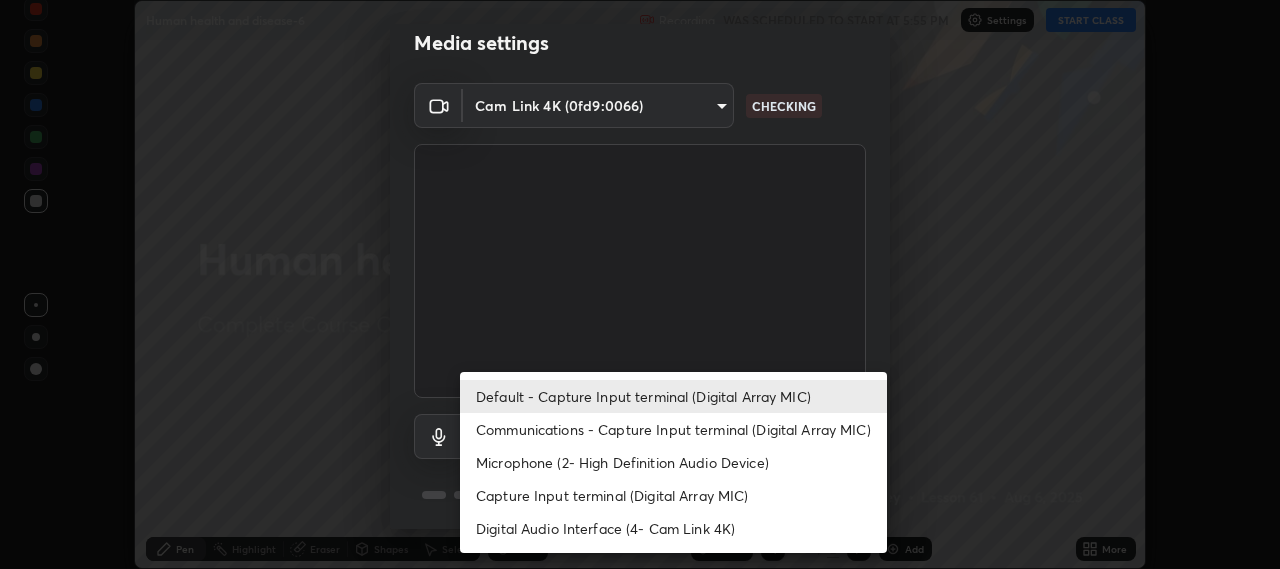 click on "Communications - Capture Input terminal (Digital Array MIC)" at bounding box center [673, 429] 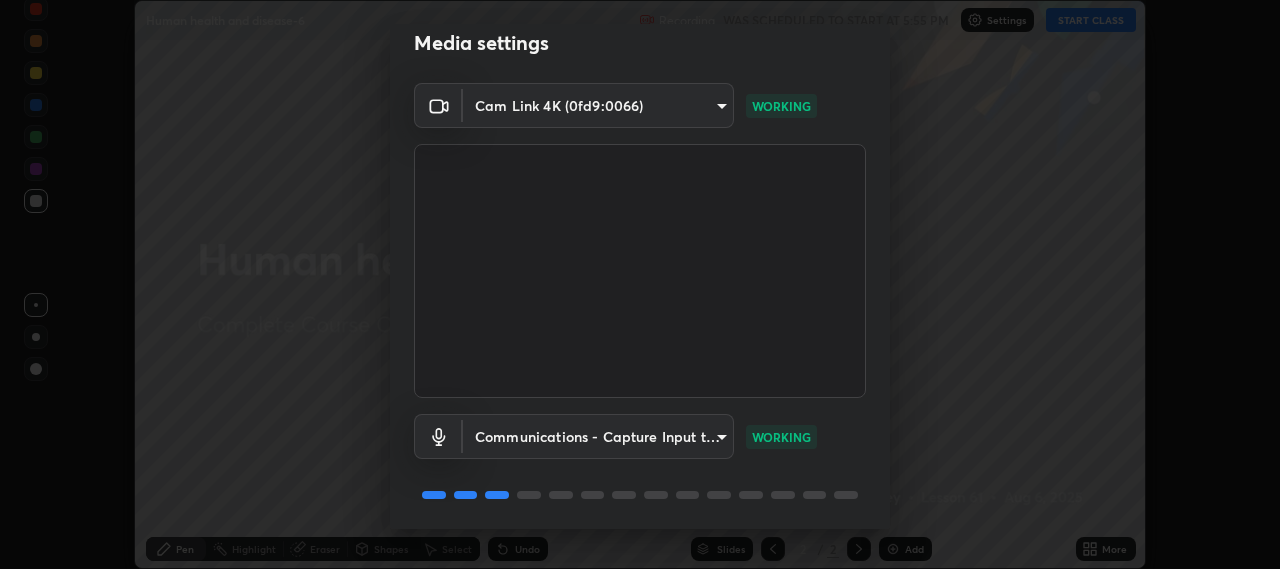 scroll, scrollTop: 87, scrollLeft: 0, axis: vertical 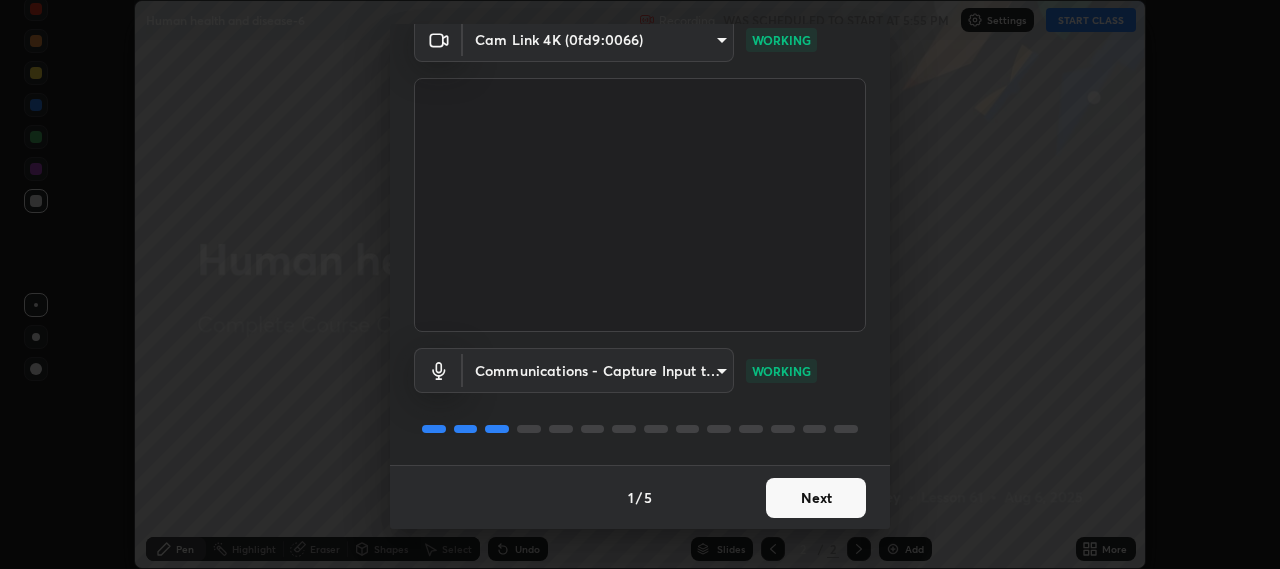 click on "Next" at bounding box center [816, 498] 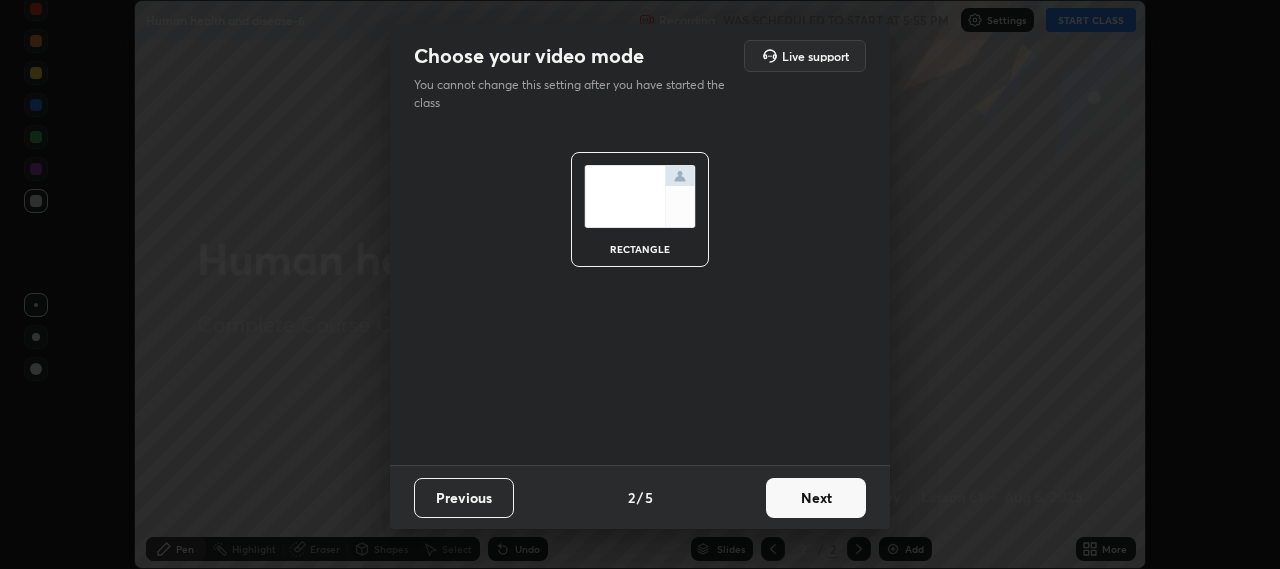 scroll, scrollTop: 0, scrollLeft: 0, axis: both 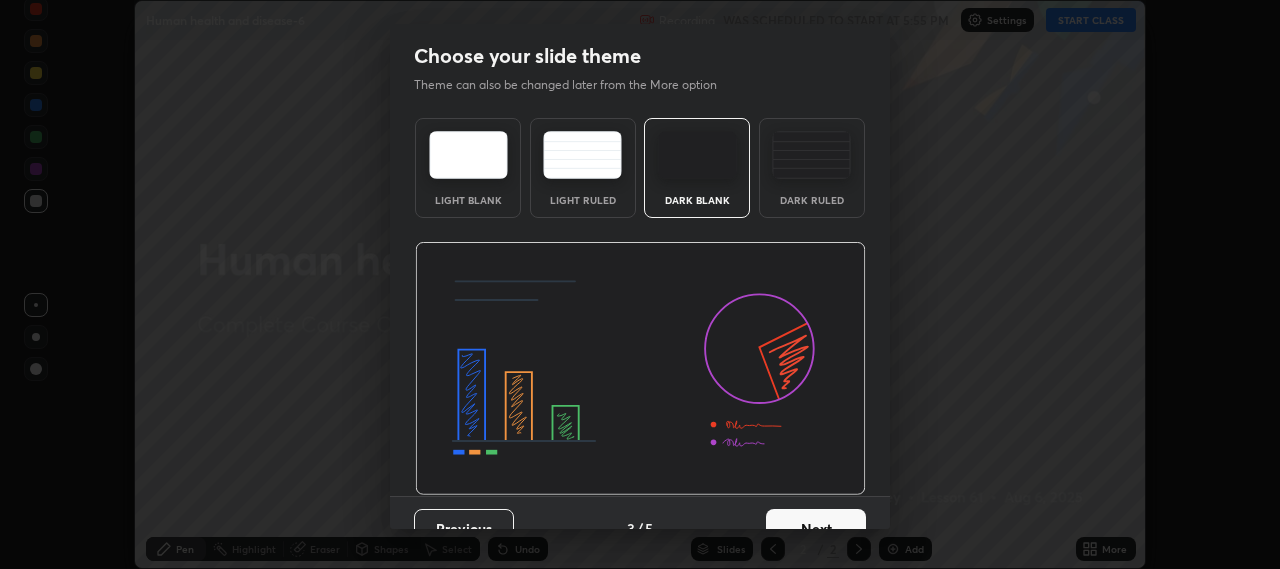 click on "Next" at bounding box center (816, 529) 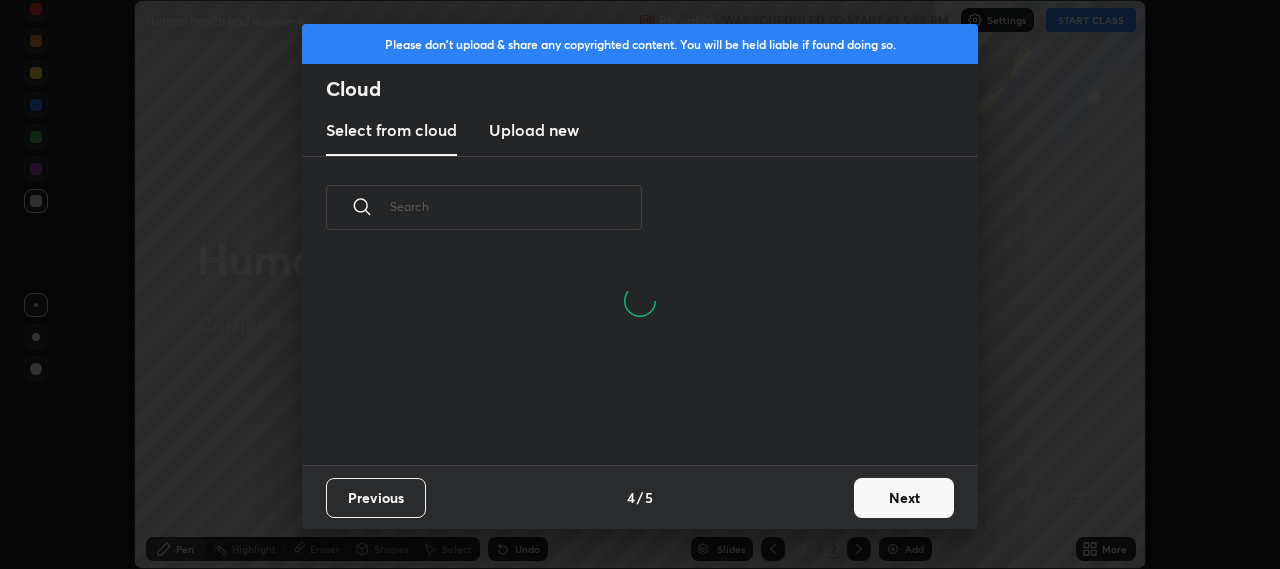 click on "Next" at bounding box center [904, 498] 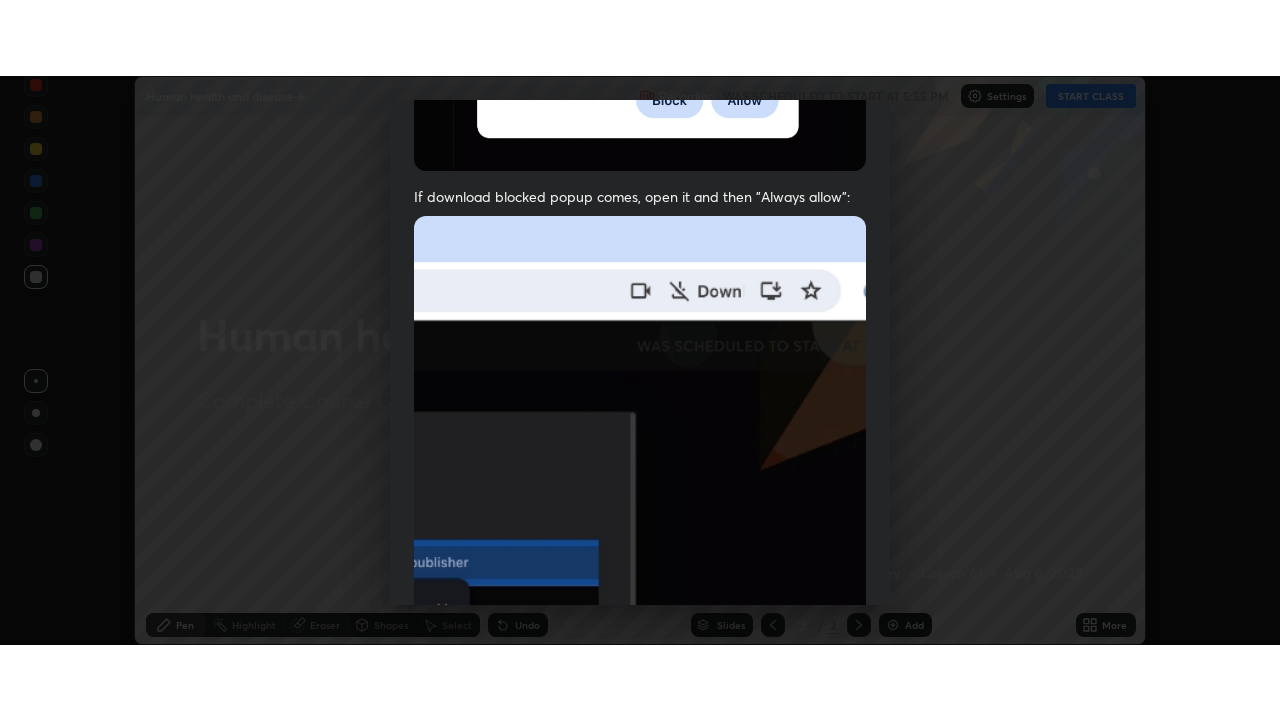scroll, scrollTop: 495, scrollLeft: 0, axis: vertical 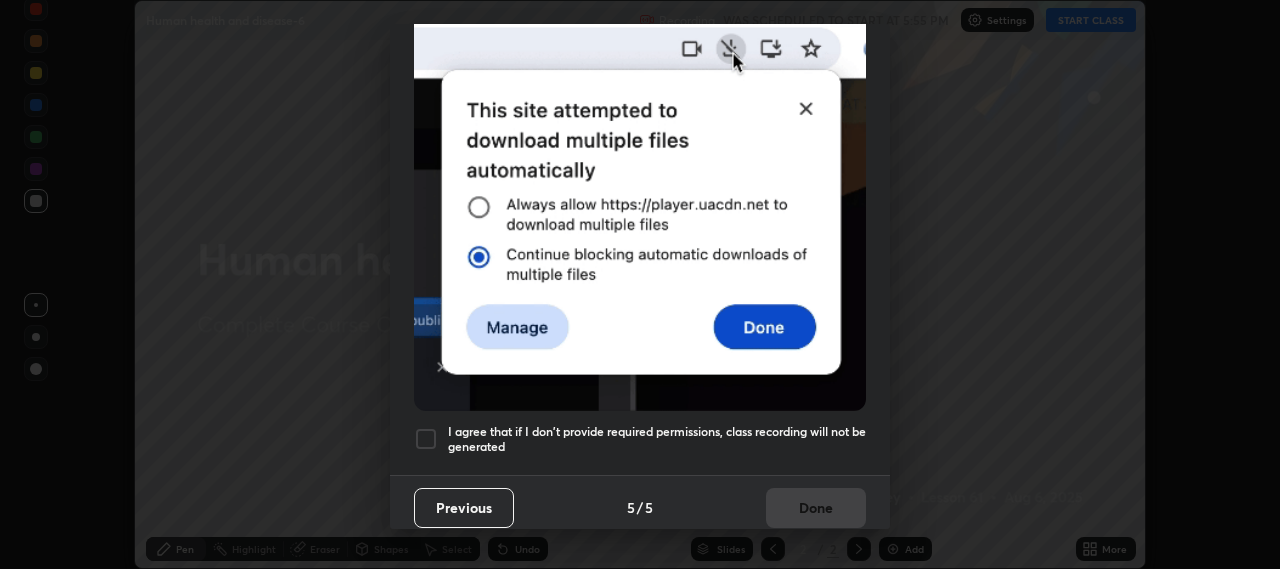 click at bounding box center [426, 439] 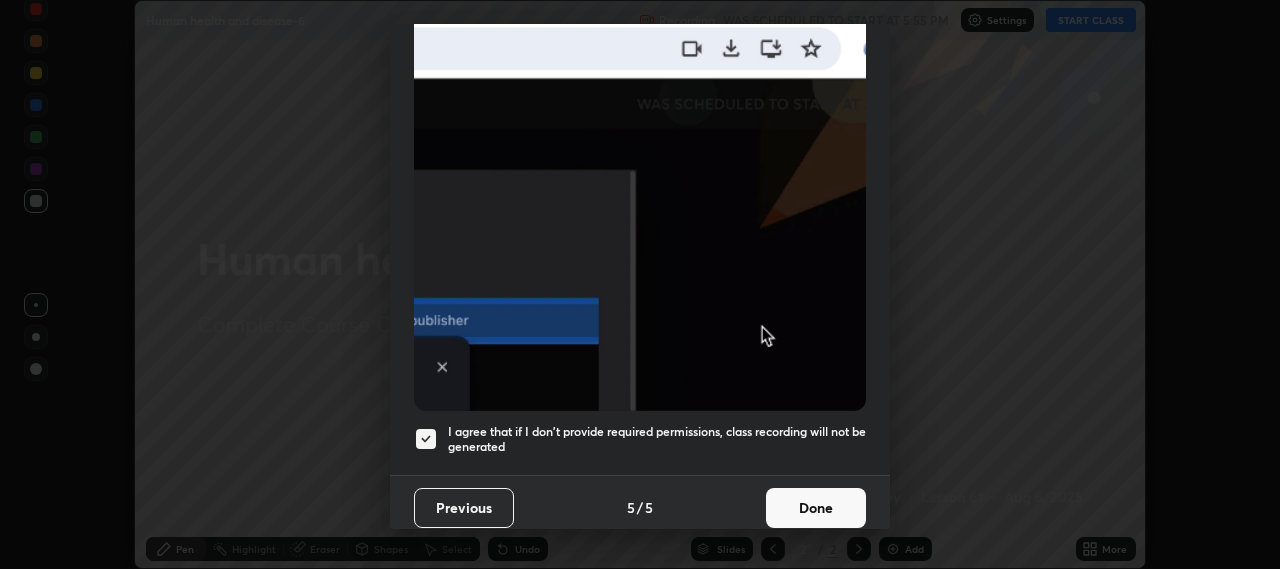 click on "Done" at bounding box center (816, 508) 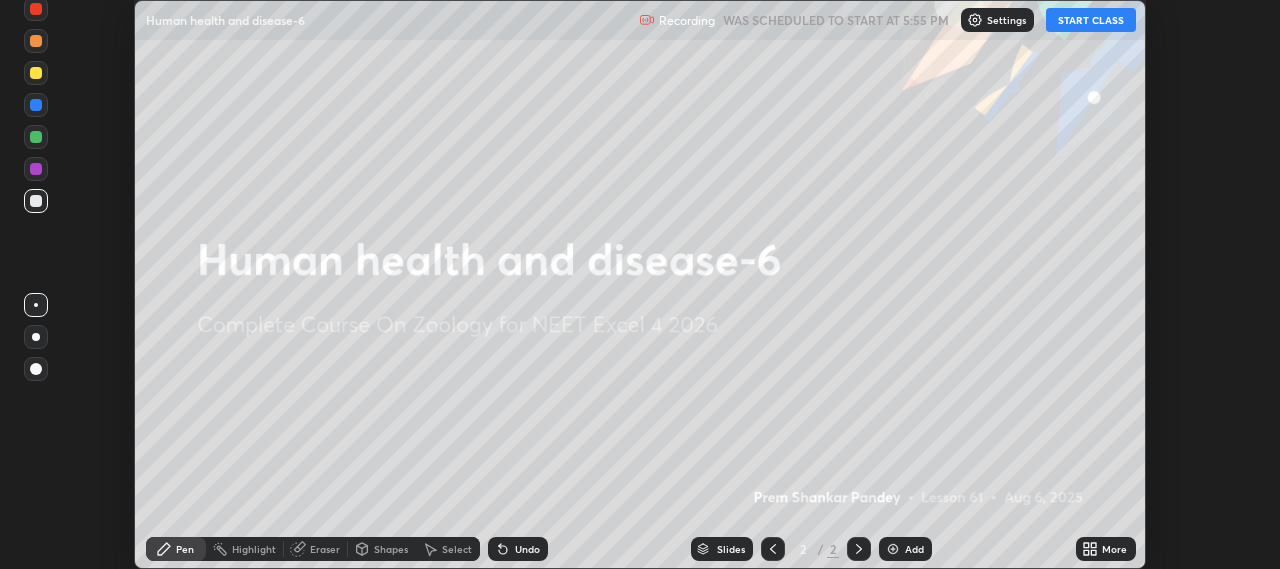 click on "START CLASS" at bounding box center (1091, 20) 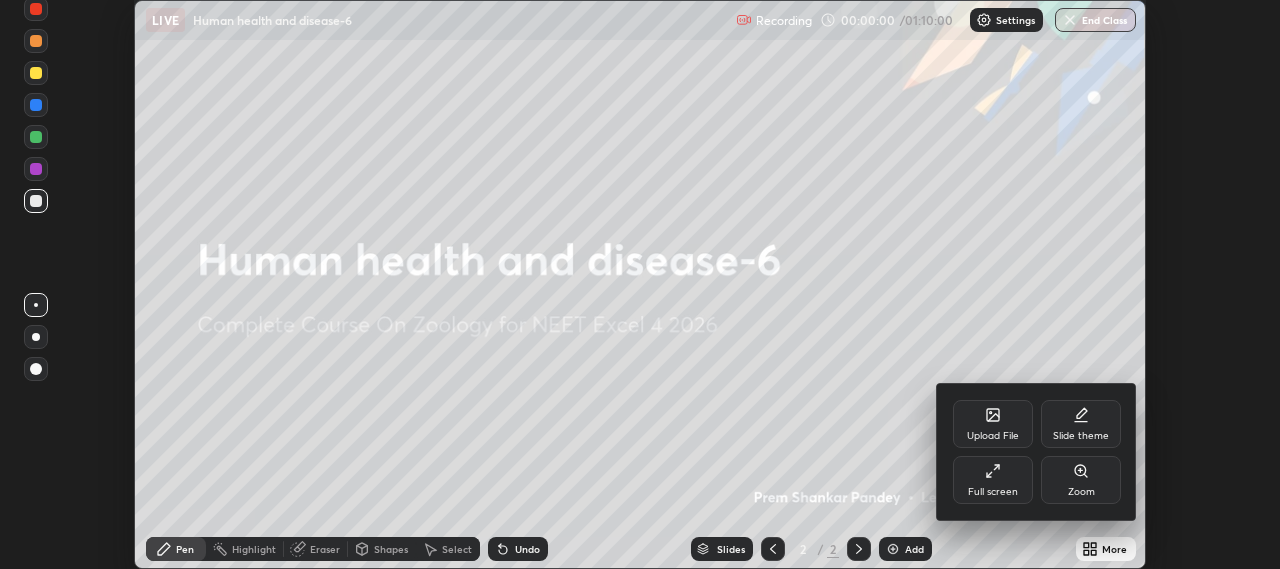 click on "Full screen" at bounding box center (993, 480) 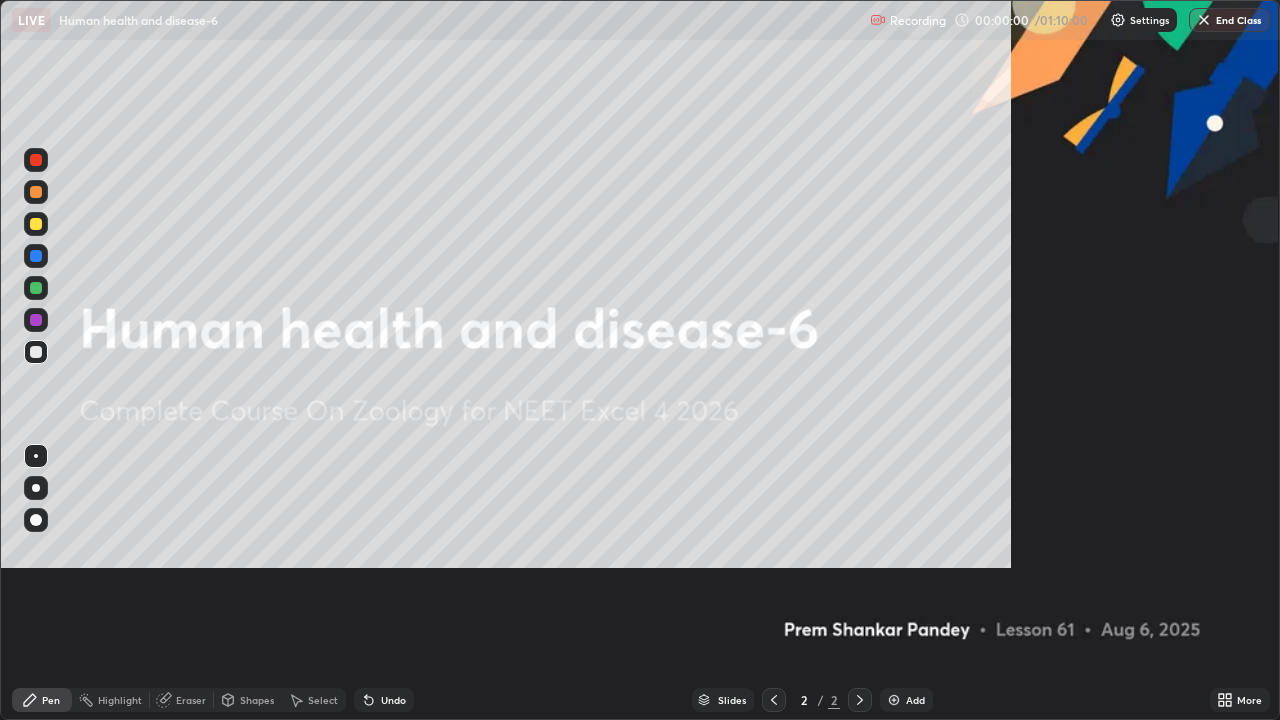scroll, scrollTop: 99280, scrollLeft: 98720, axis: both 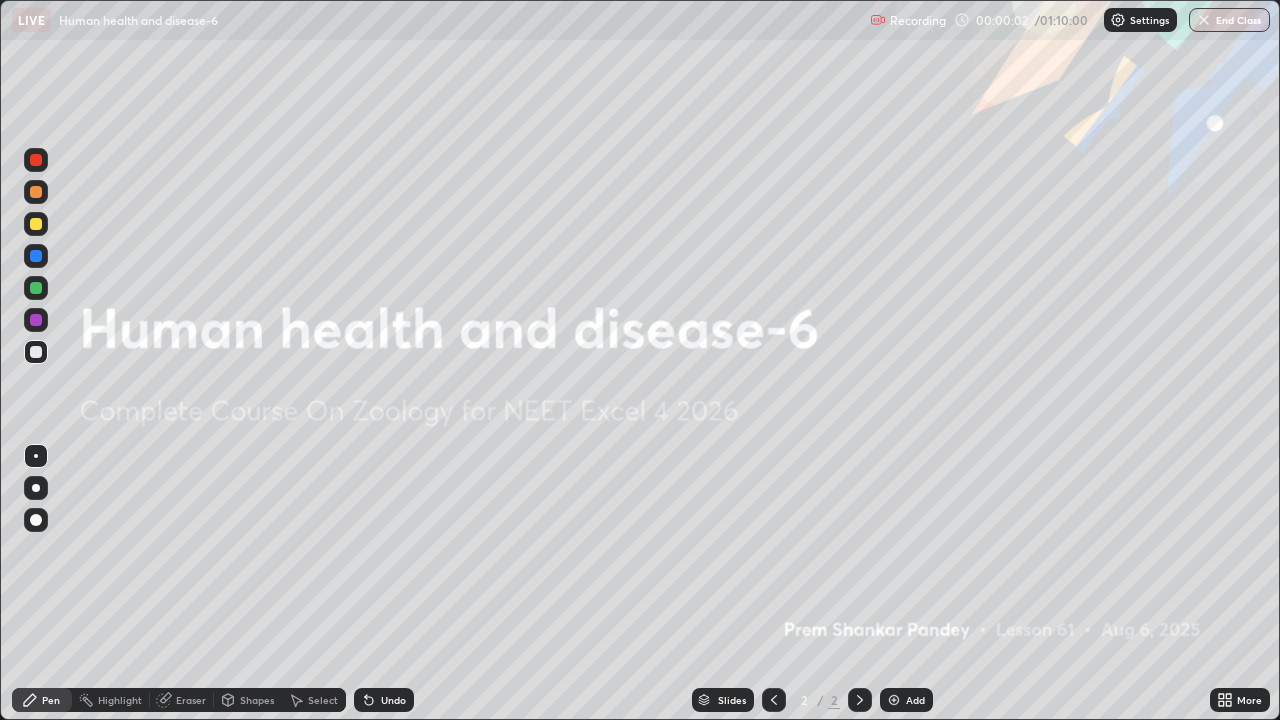click at bounding box center [894, 700] 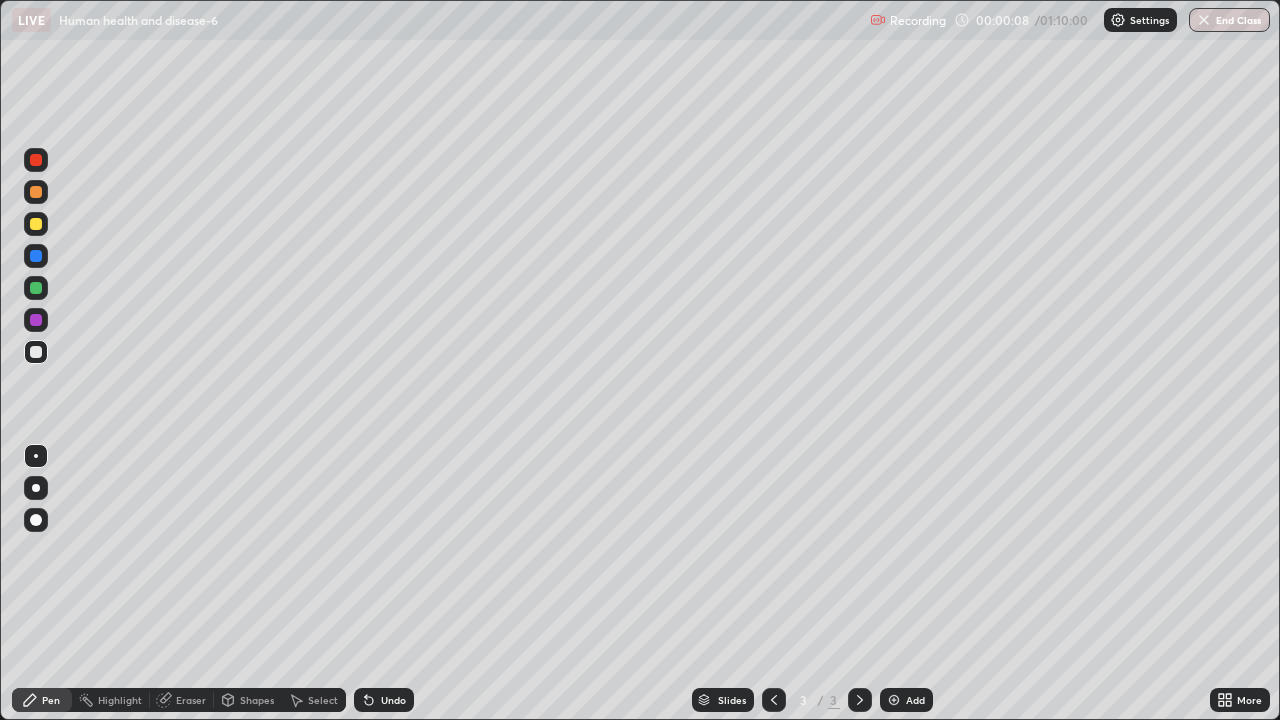 click at bounding box center [36, 488] 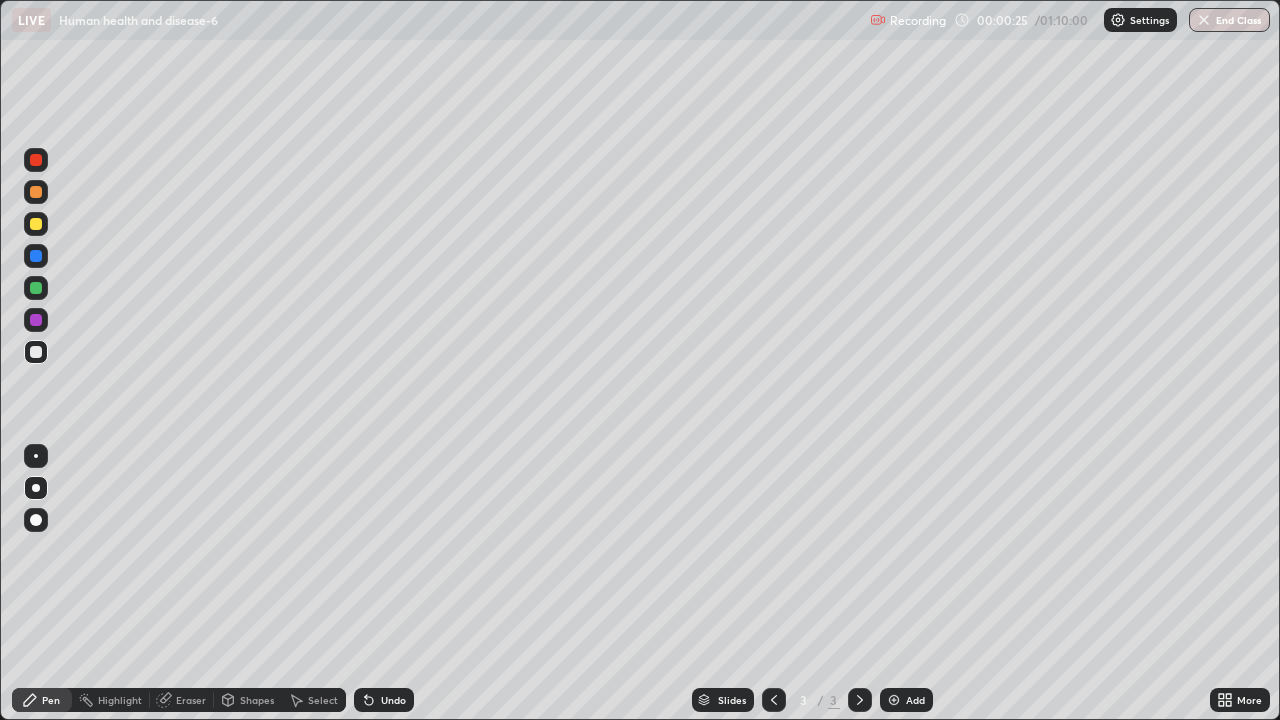 click 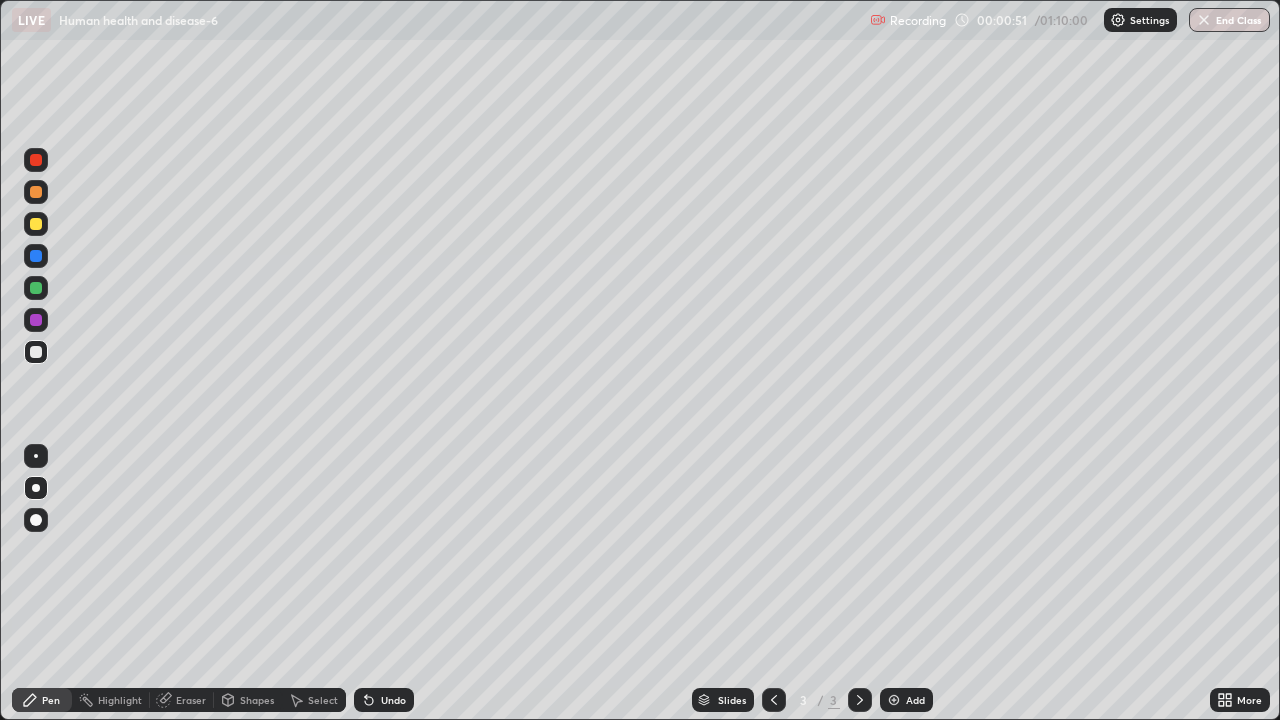 click at bounding box center (36, 224) 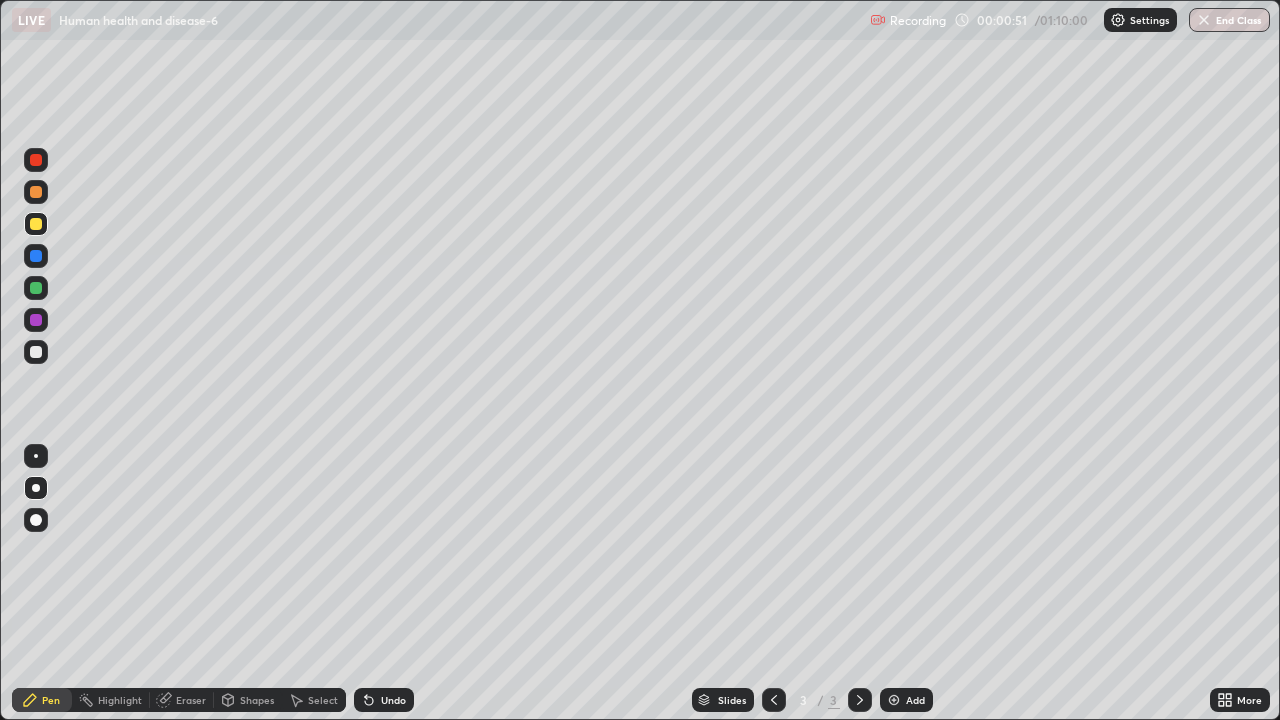 click at bounding box center (36, 224) 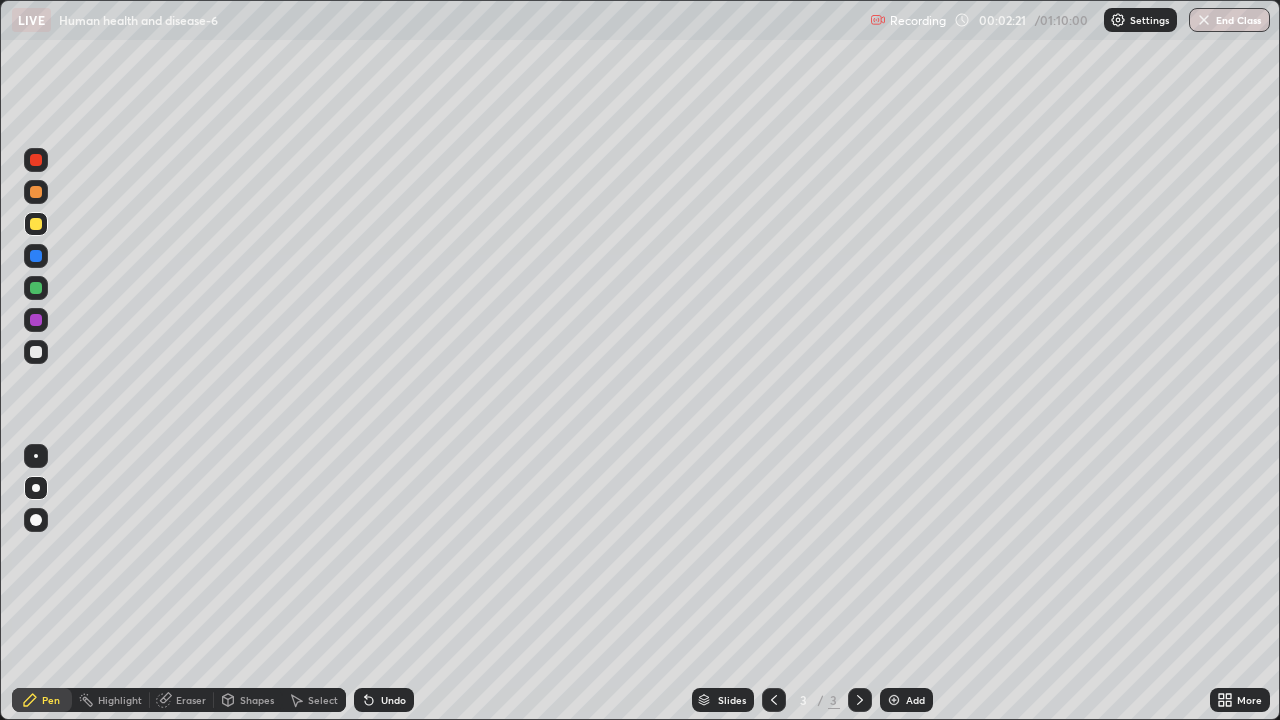 click at bounding box center [894, 700] 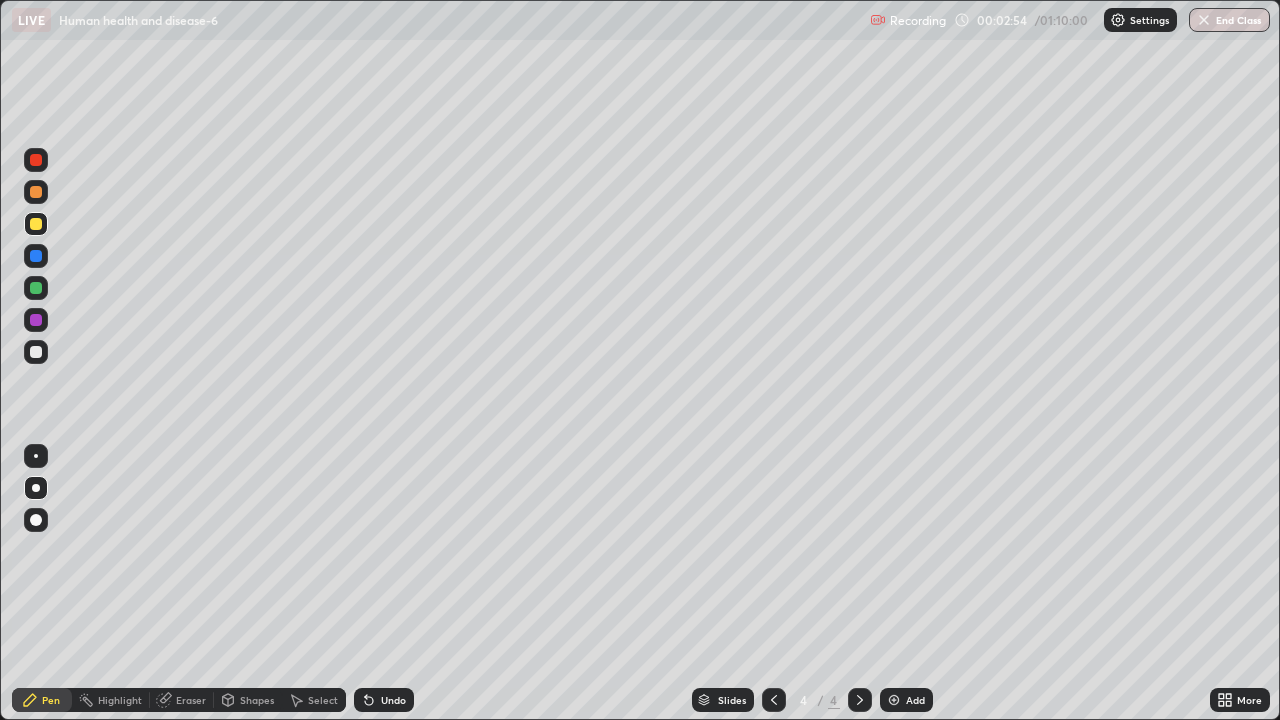 click at bounding box center (36, 352) 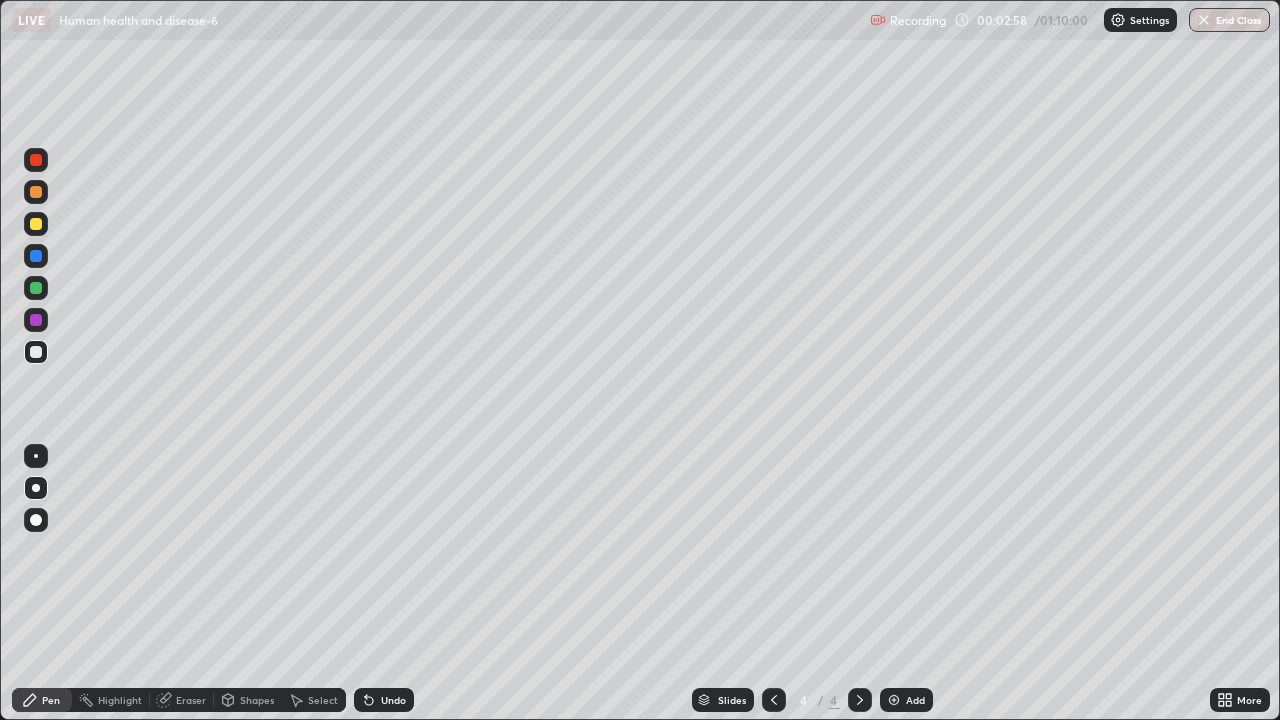 click at bounding box center [36, 288] 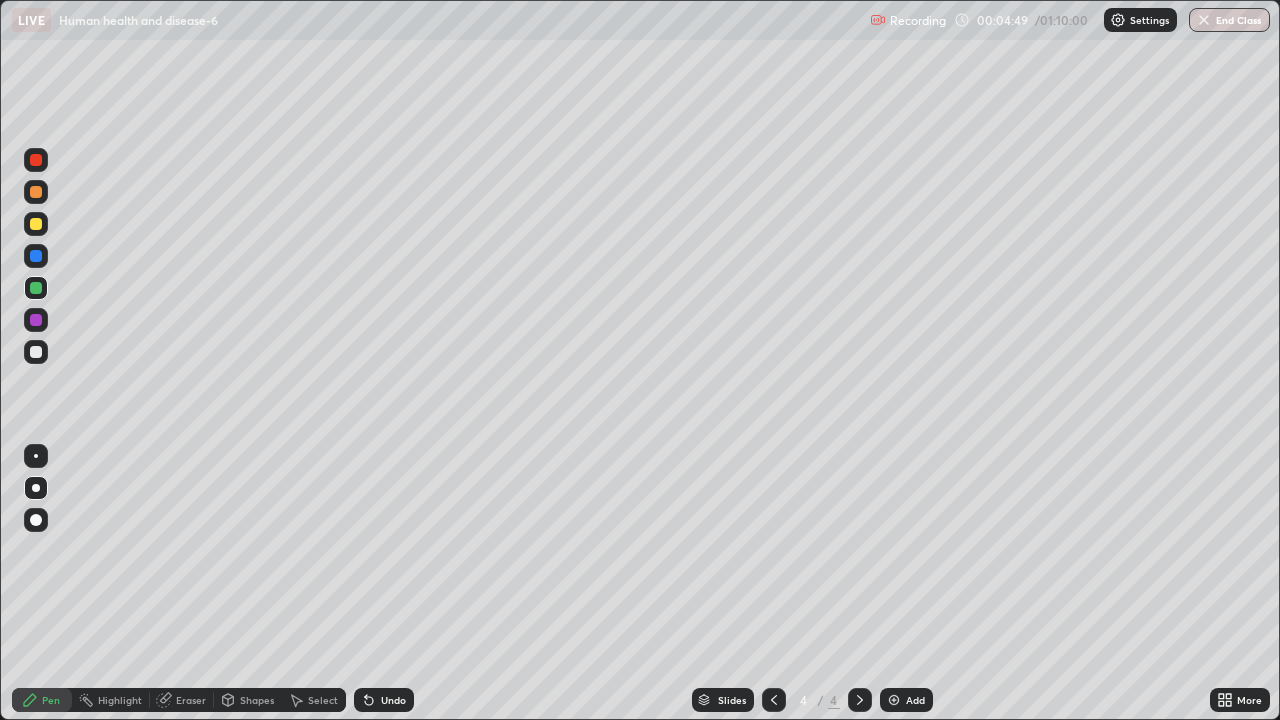 click at bounding box center (36, 352) 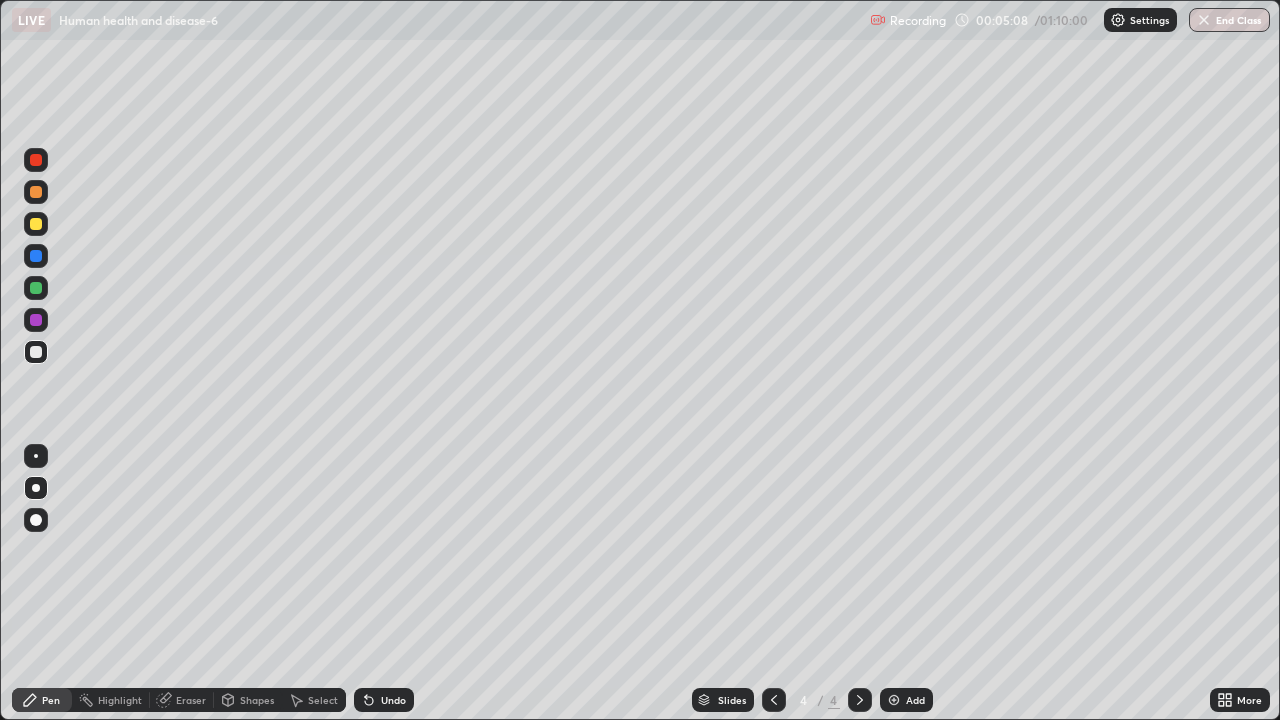 click at bounding box center (36, 224) 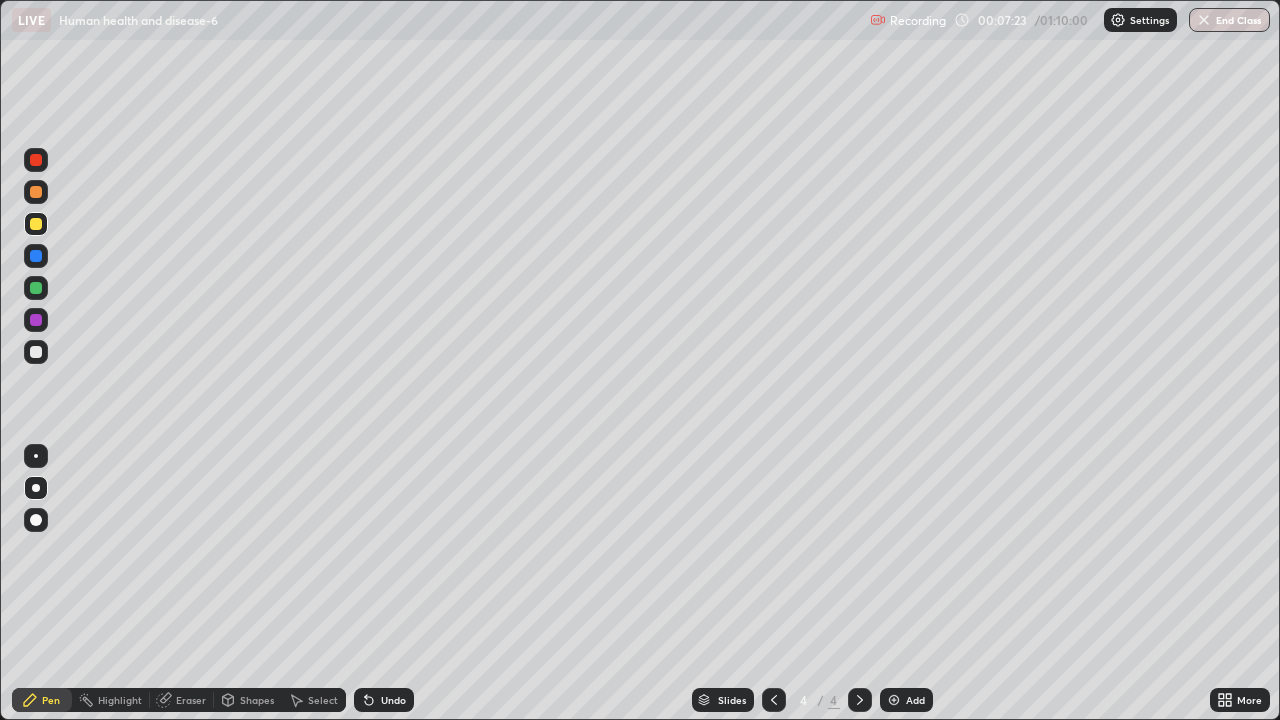 click at bounding box center [36, 352] 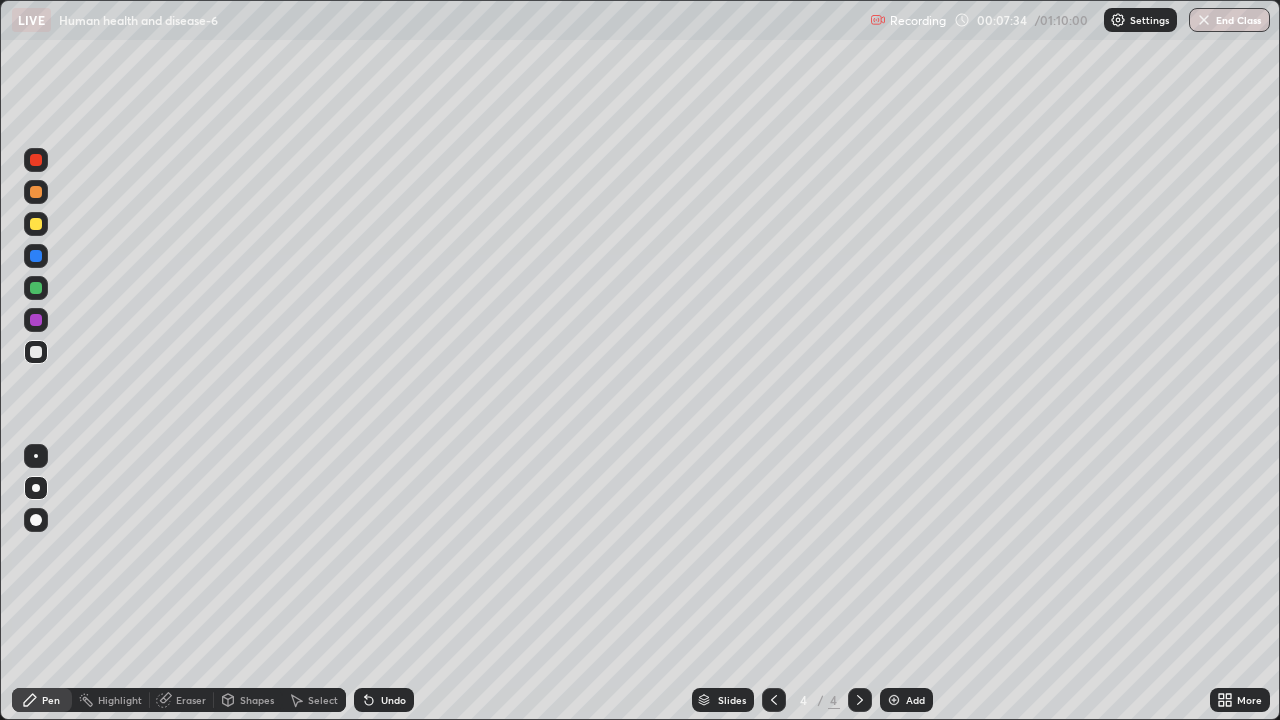 click at bounding box center (36, 160) 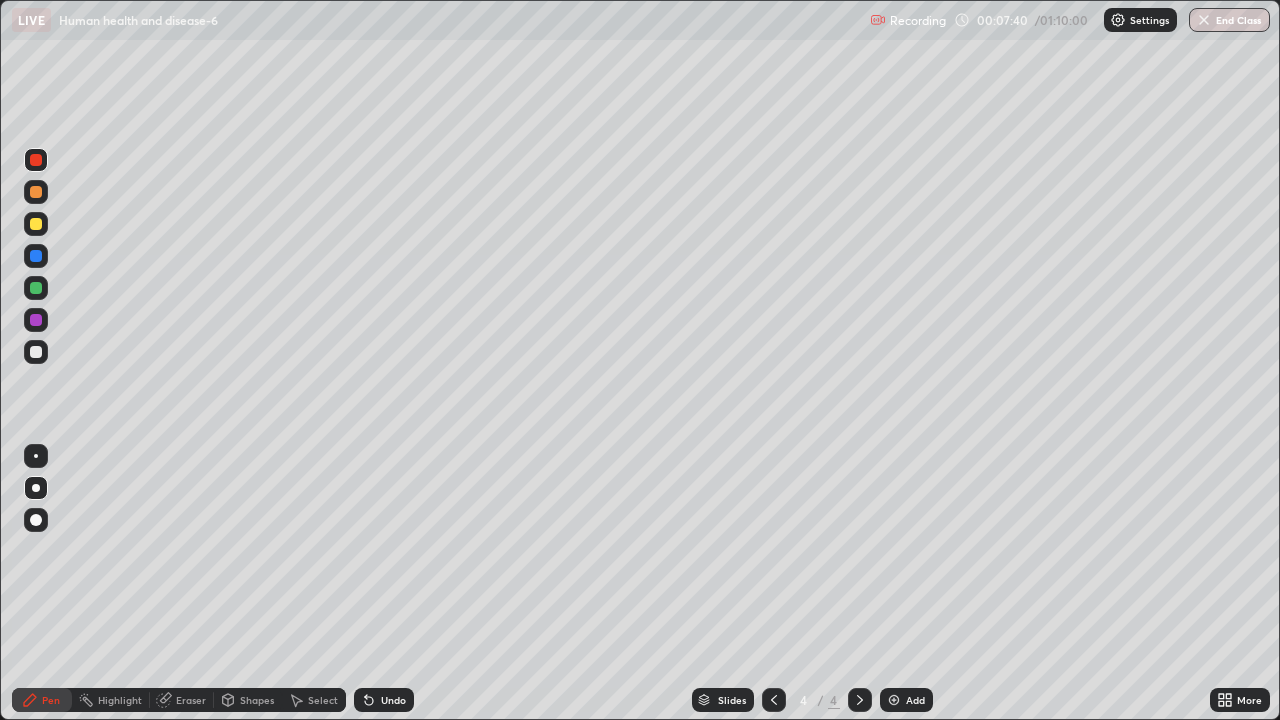 click at bounding box center [36, 352] 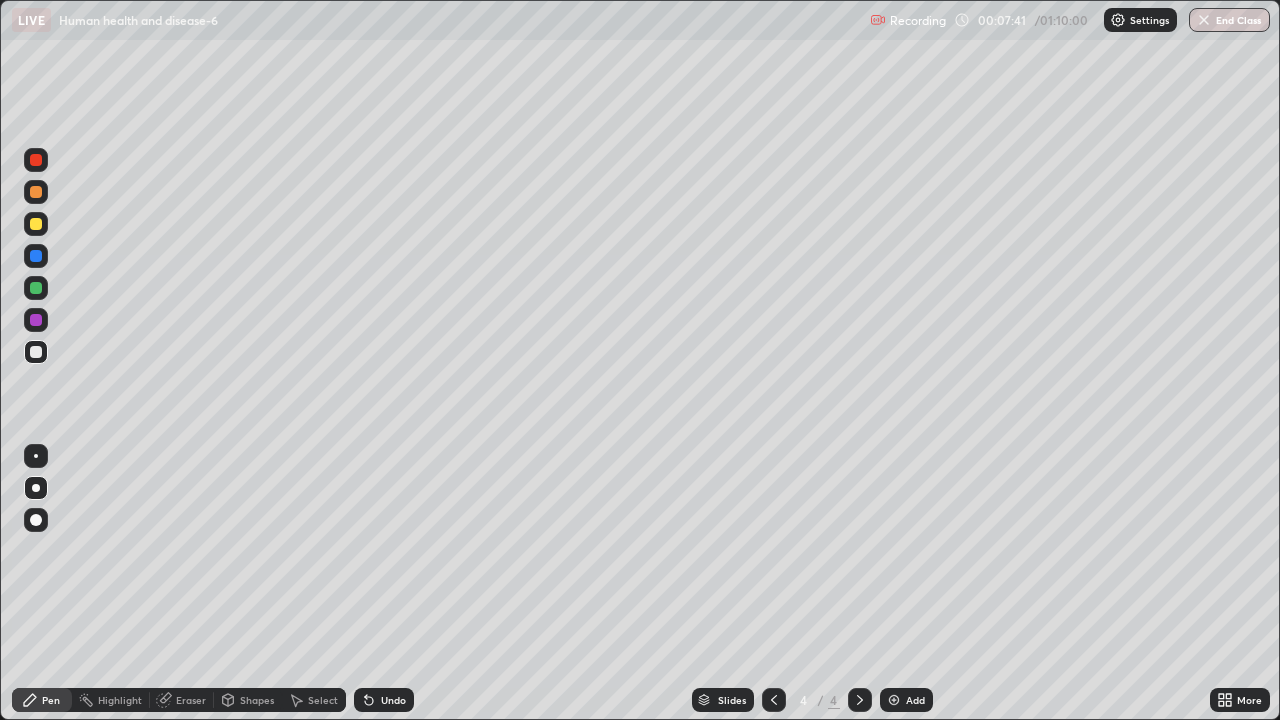 click at bounding box center (36, 288) 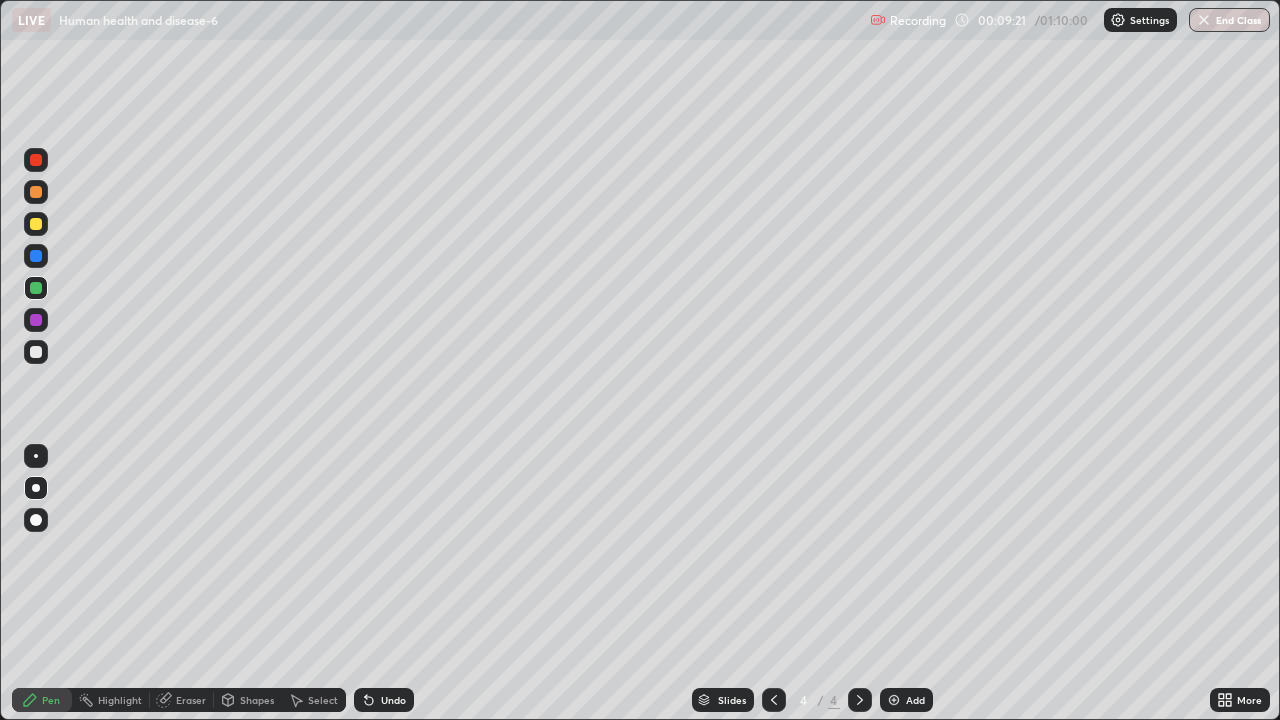 click 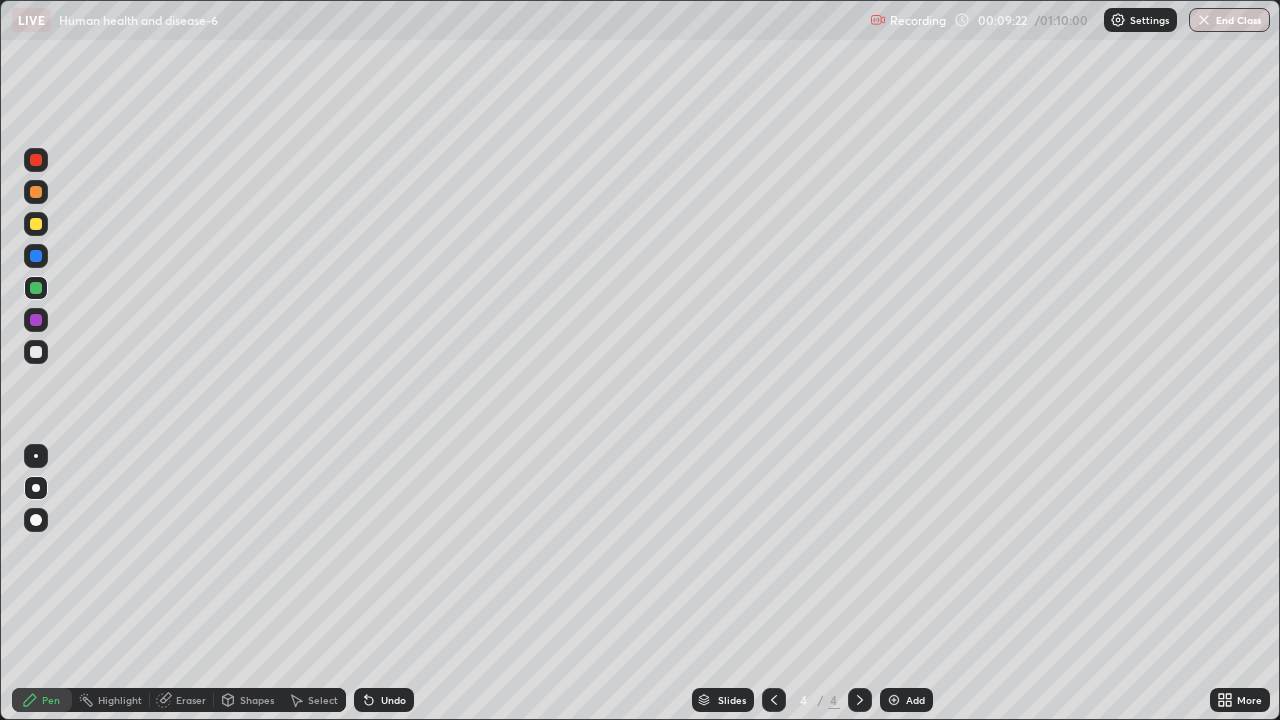 click 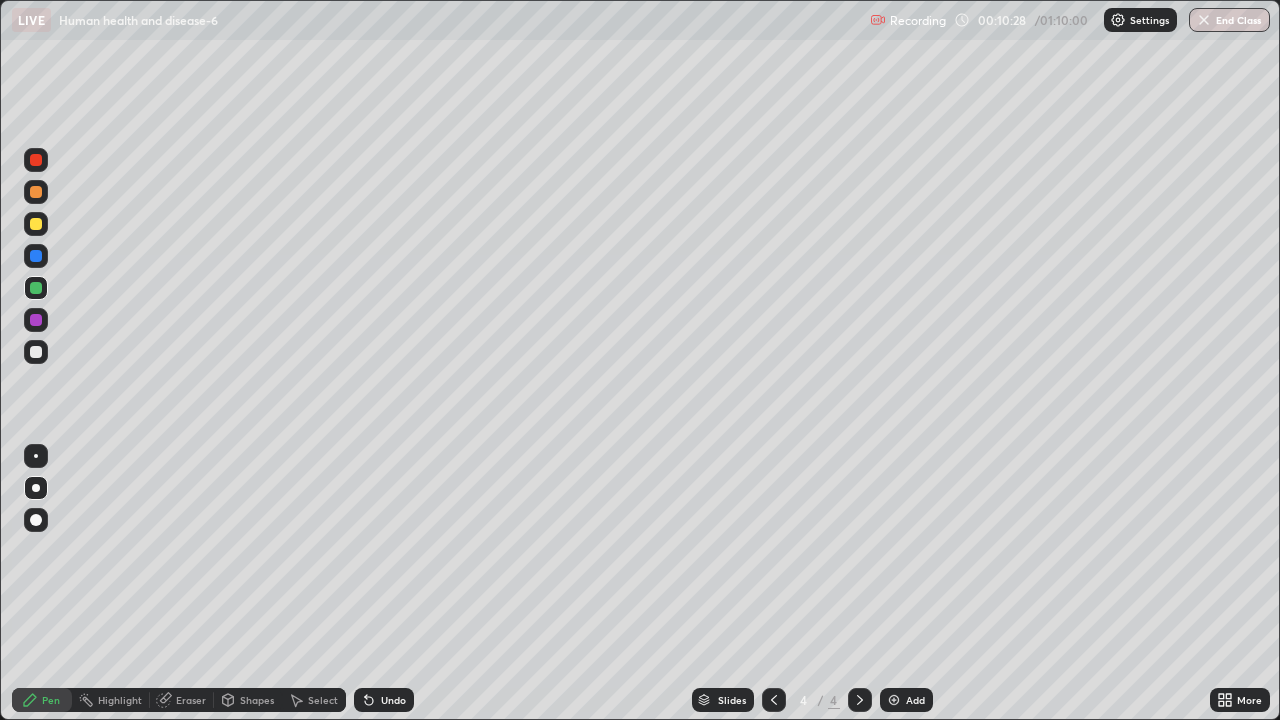 click at bounding box center (36, 352) 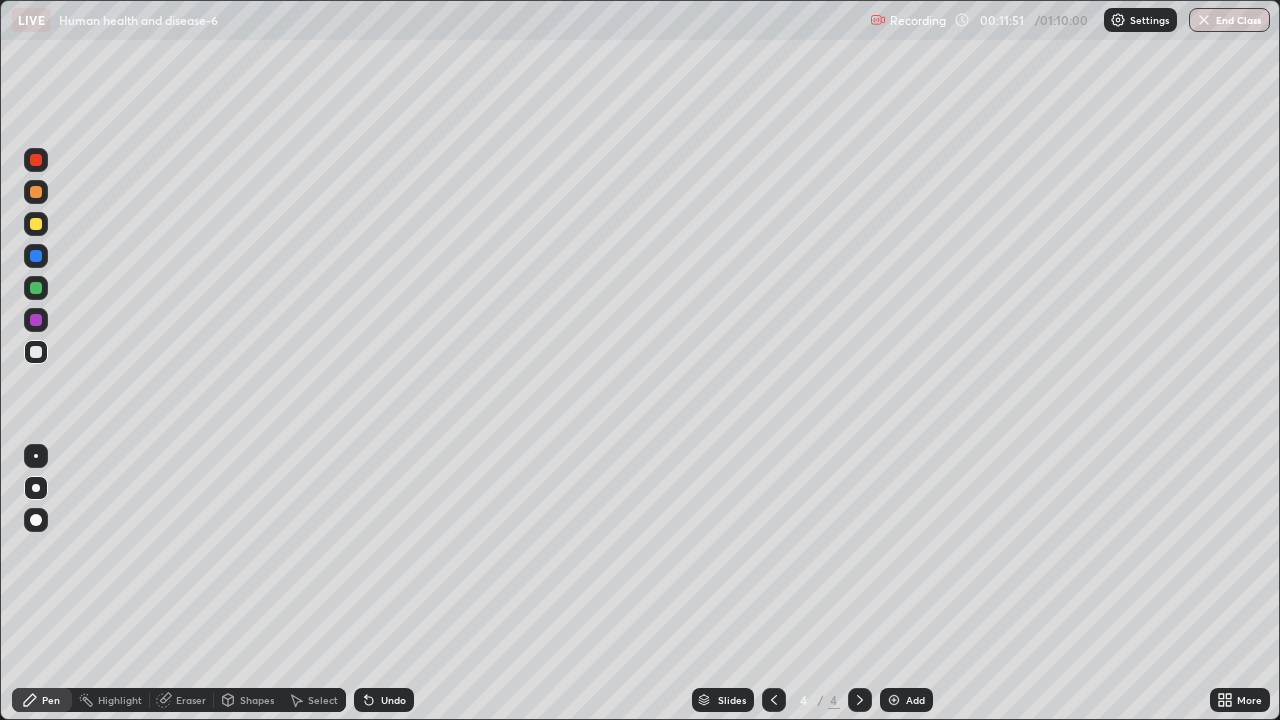 click at bounding box center (894, 700) 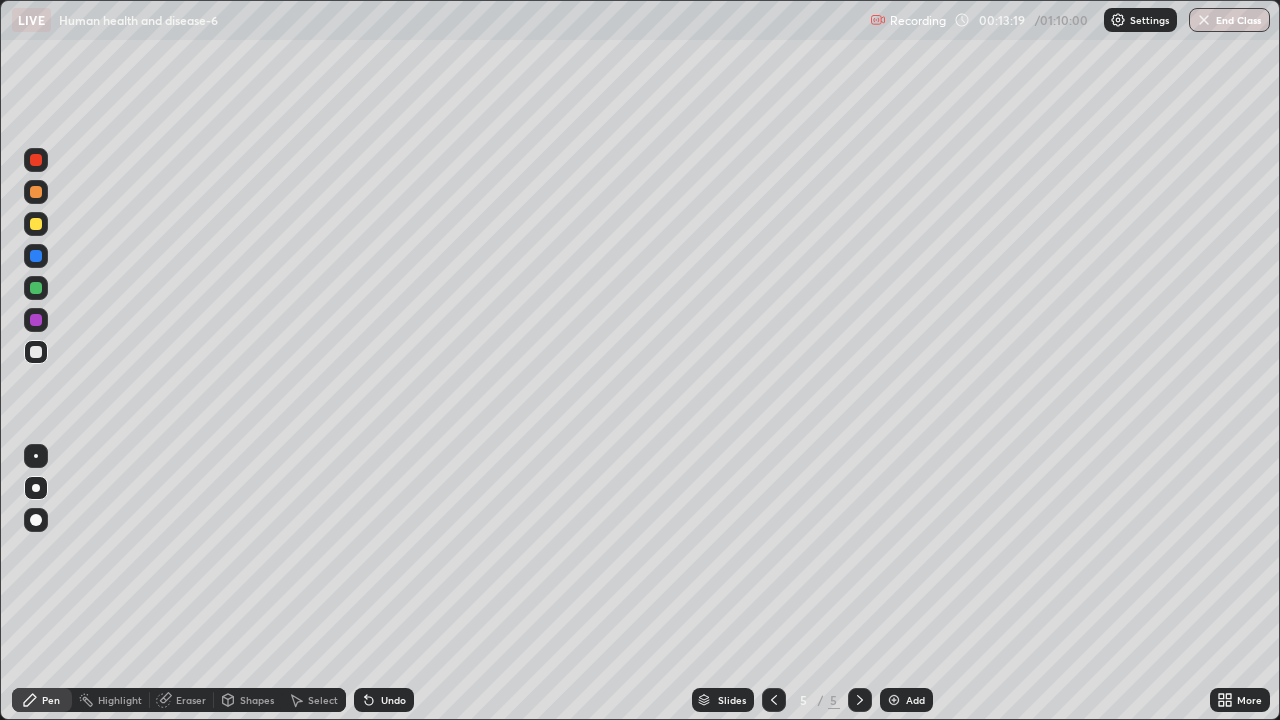 click at bounding box center [36, 352] 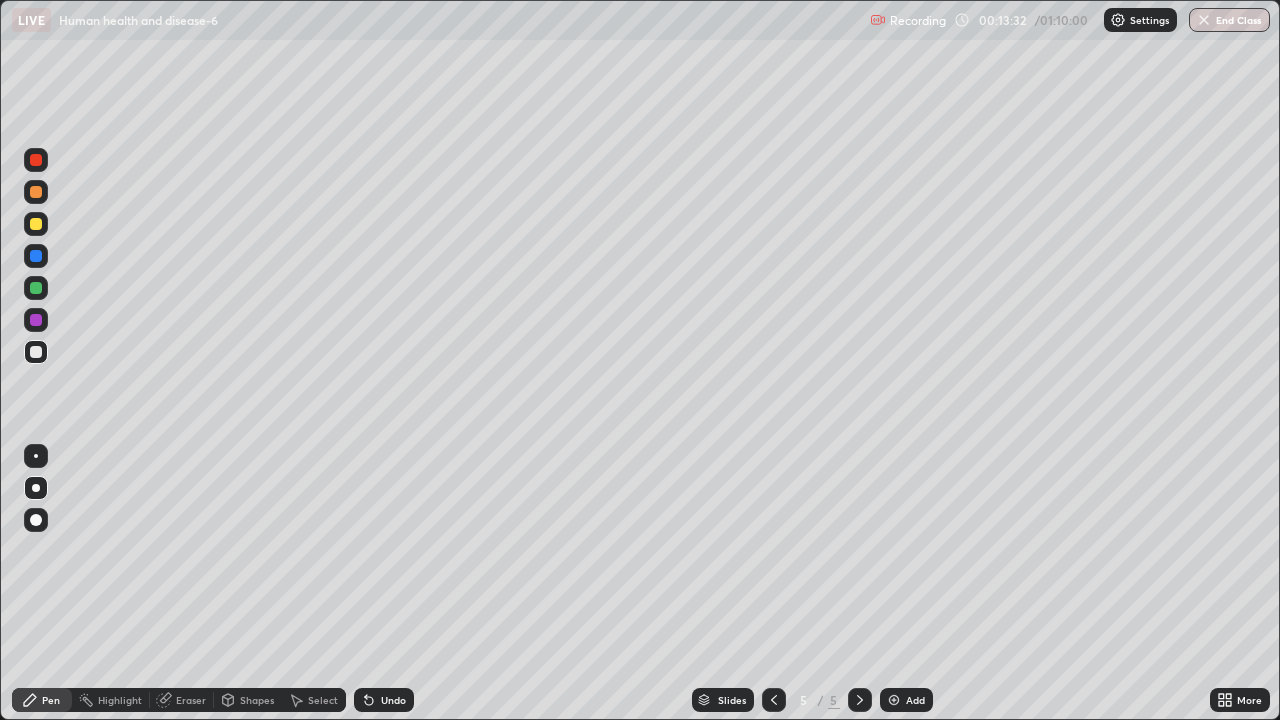 click at bounding box center (36, 224) 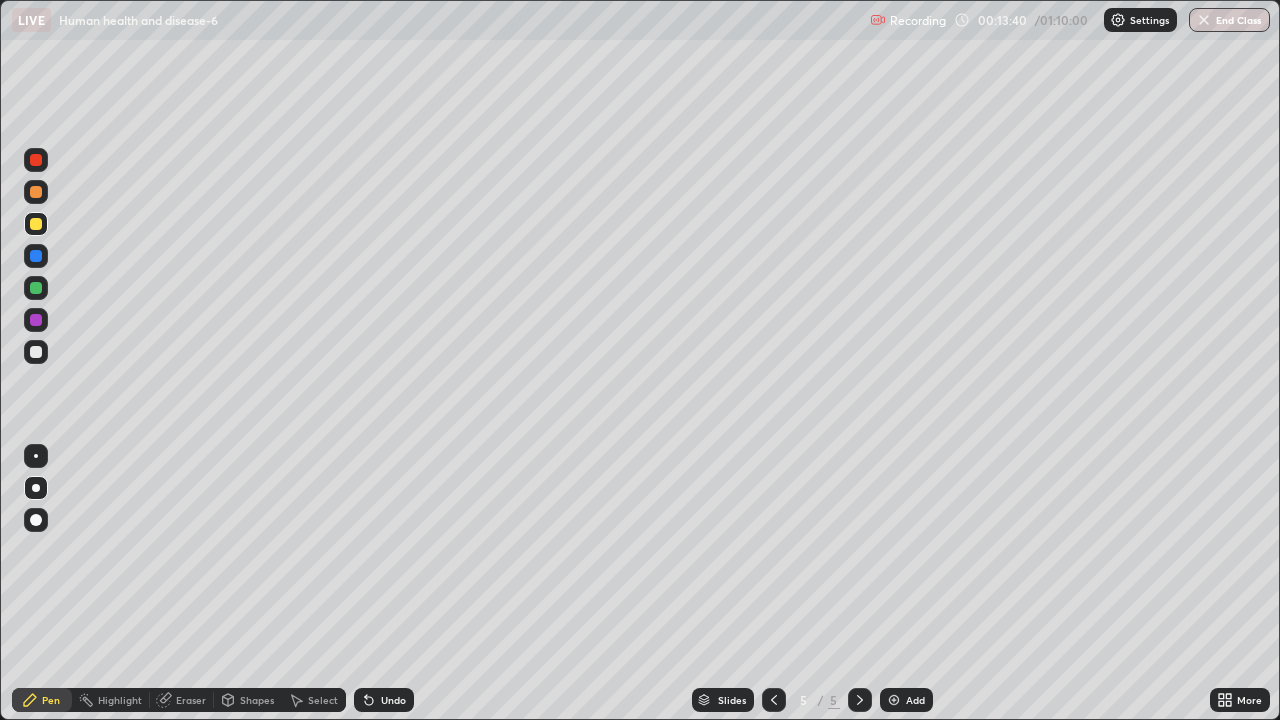 click at bounding box center [36, 192] 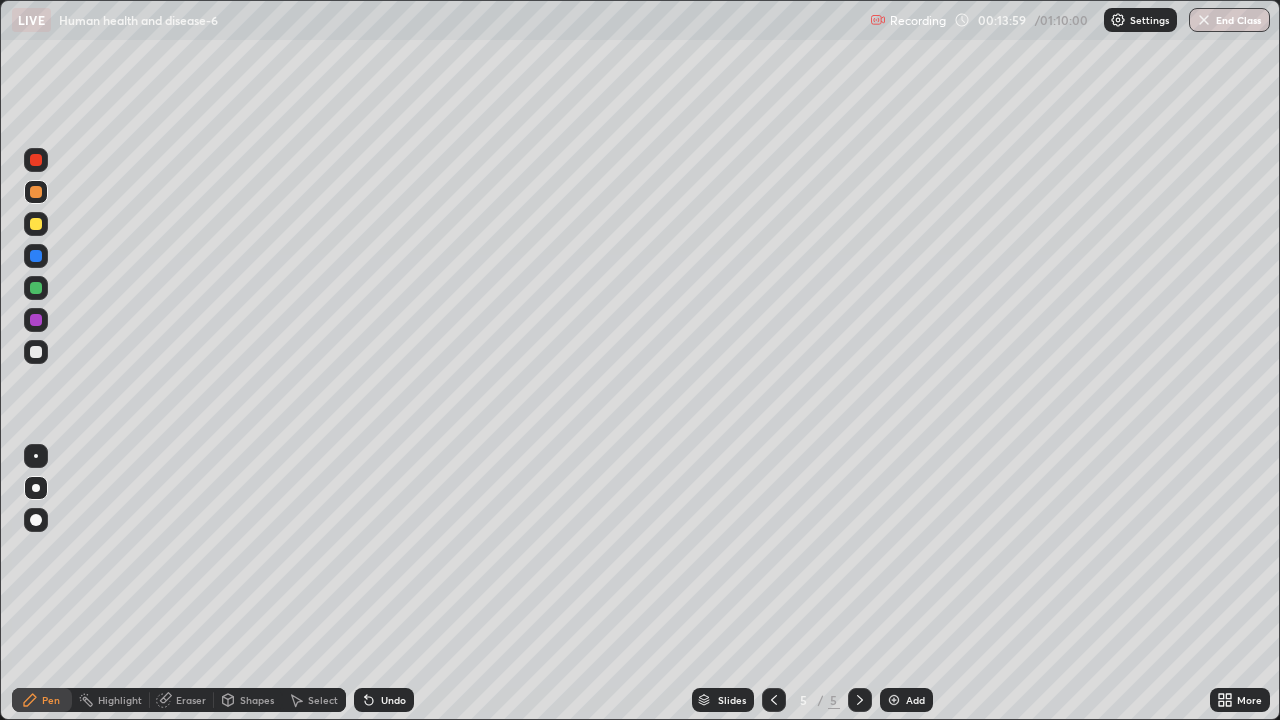 click on "Eraser" at bounding box center [191, 700] 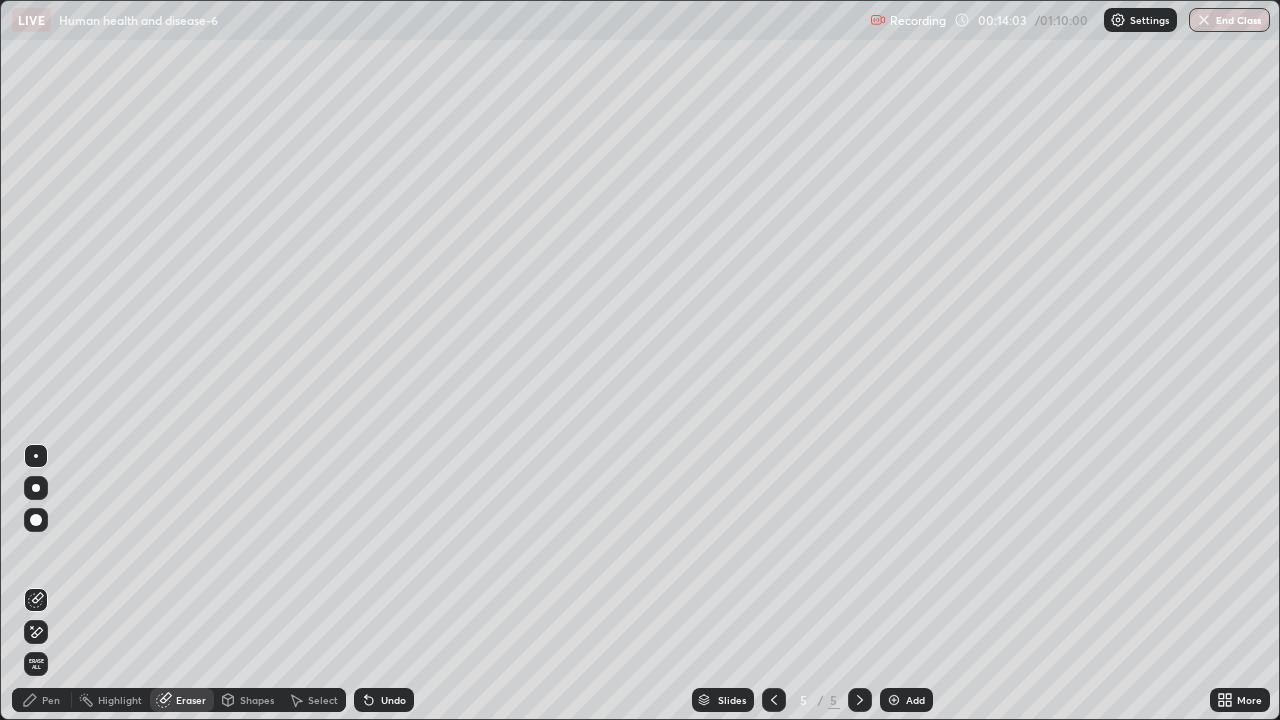 click on "Pen" at bounding box center (51, 700) 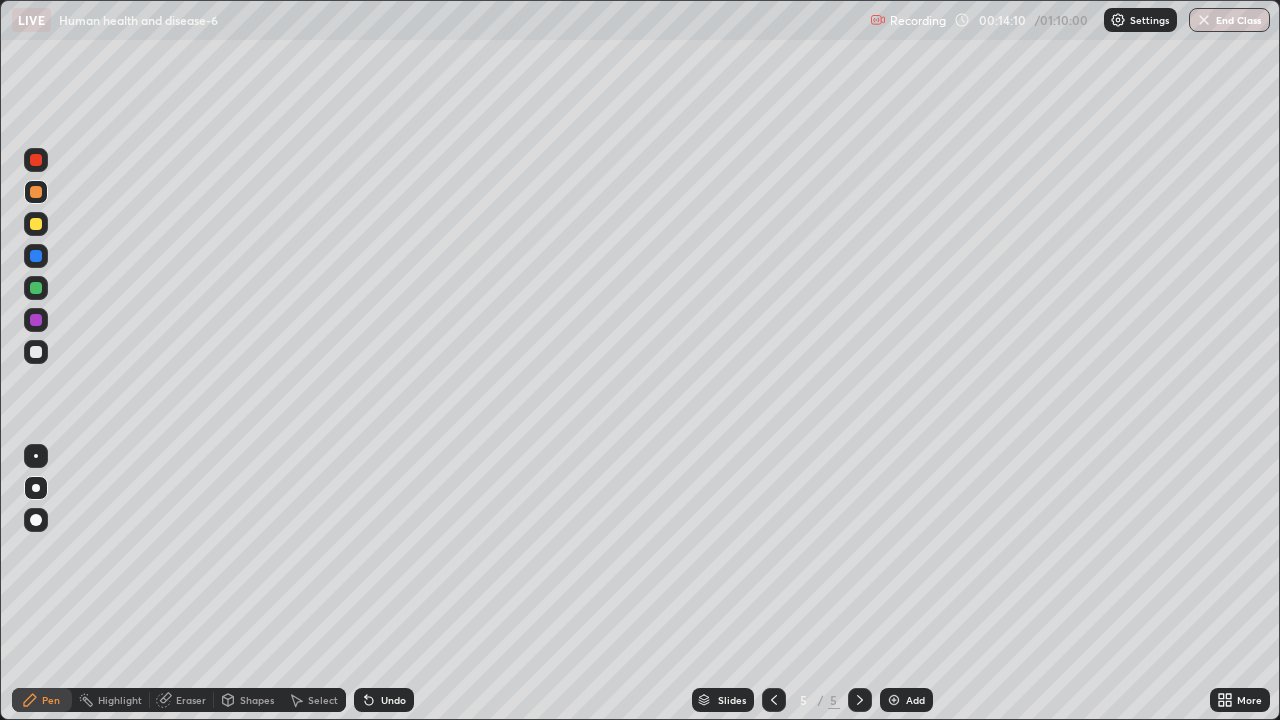 click at bounding box center (36, 256) 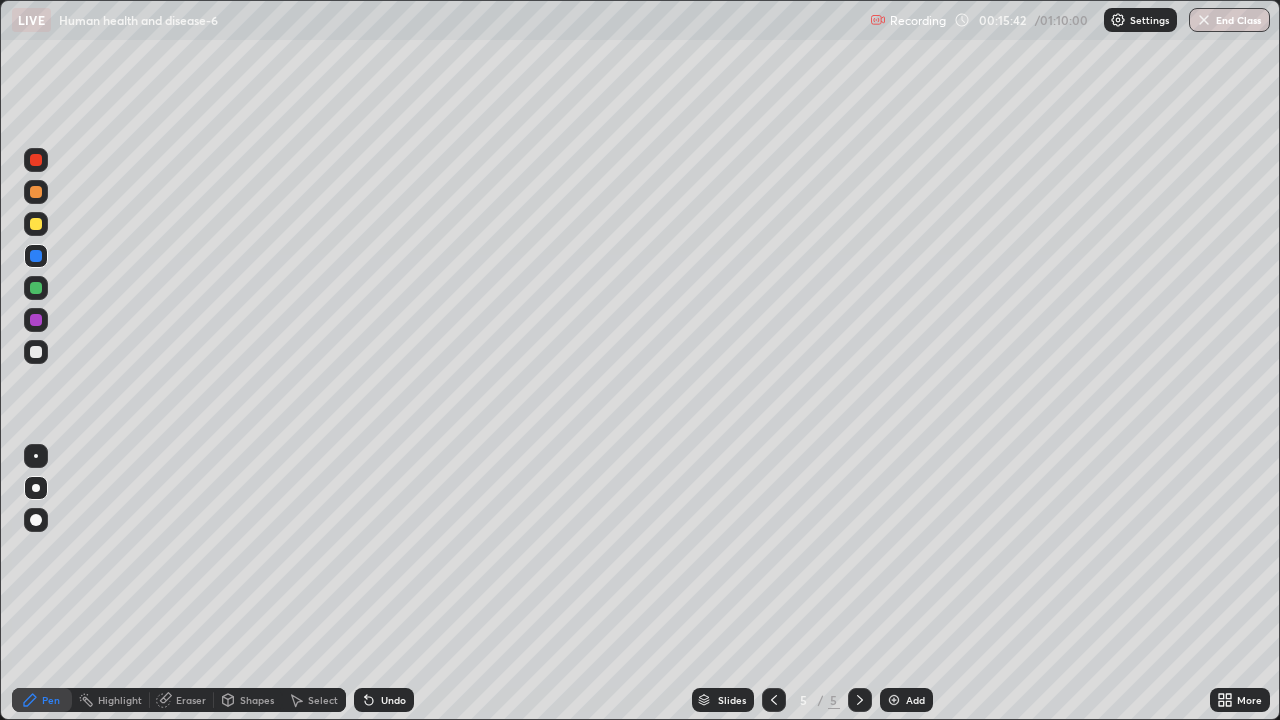 click at bounding box center [894, 700] 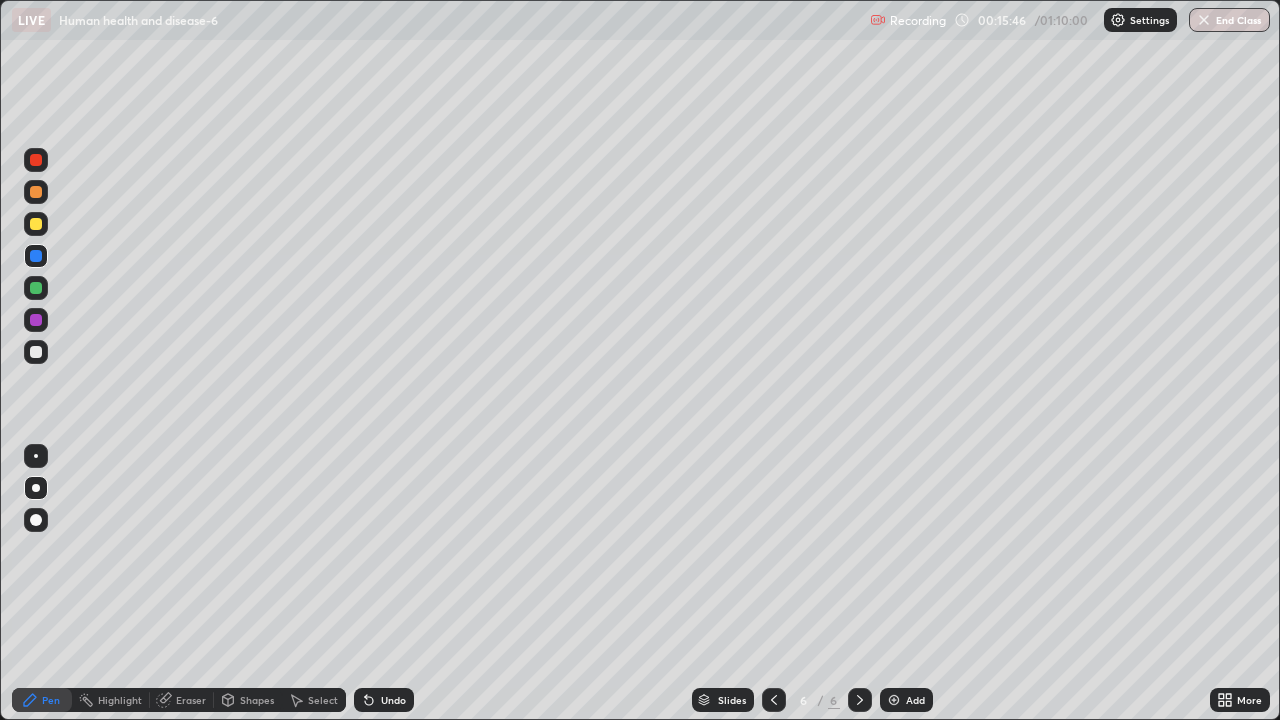 click at bounding box center (36, 160) 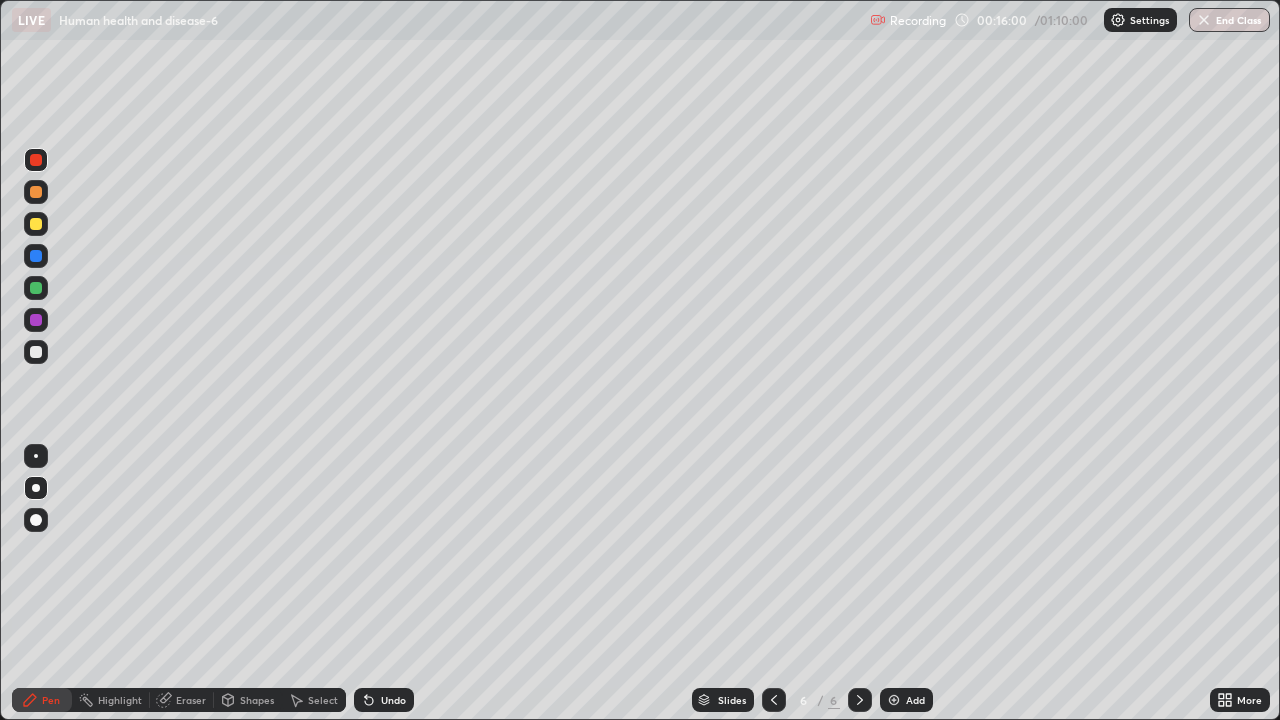 click at bounding box center (36, 352) 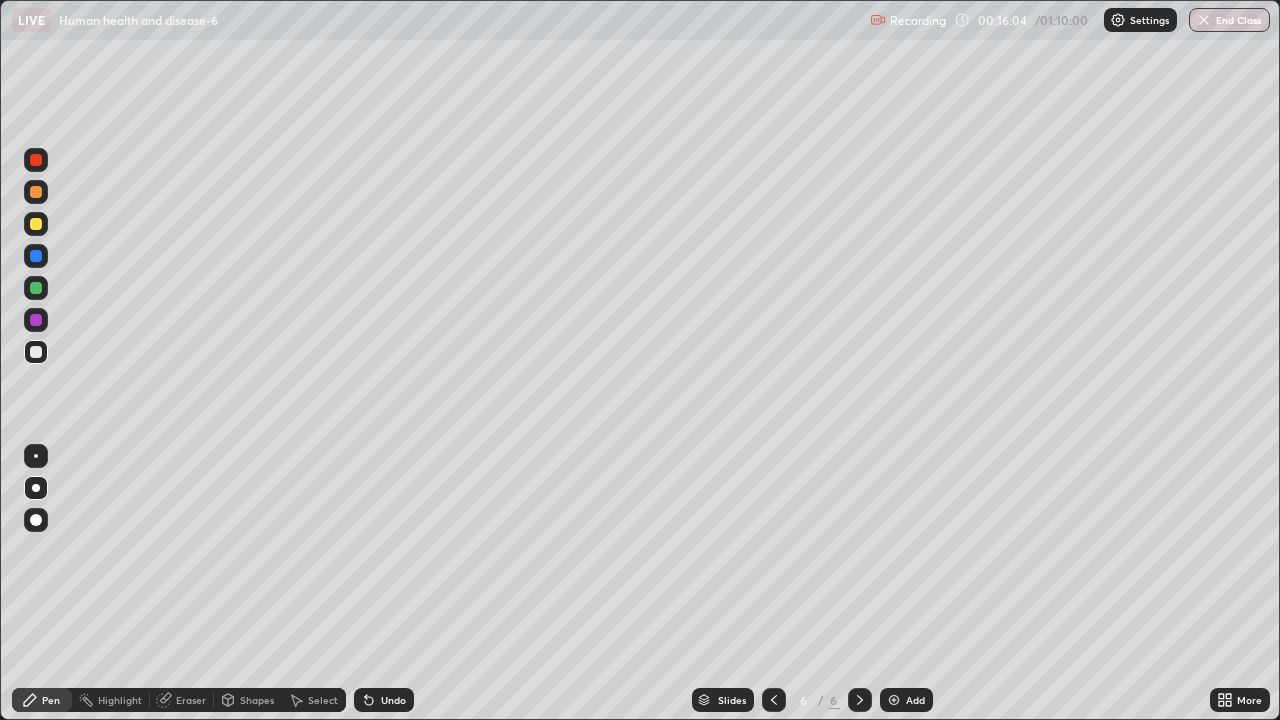 click at bounding box center [36, 520] 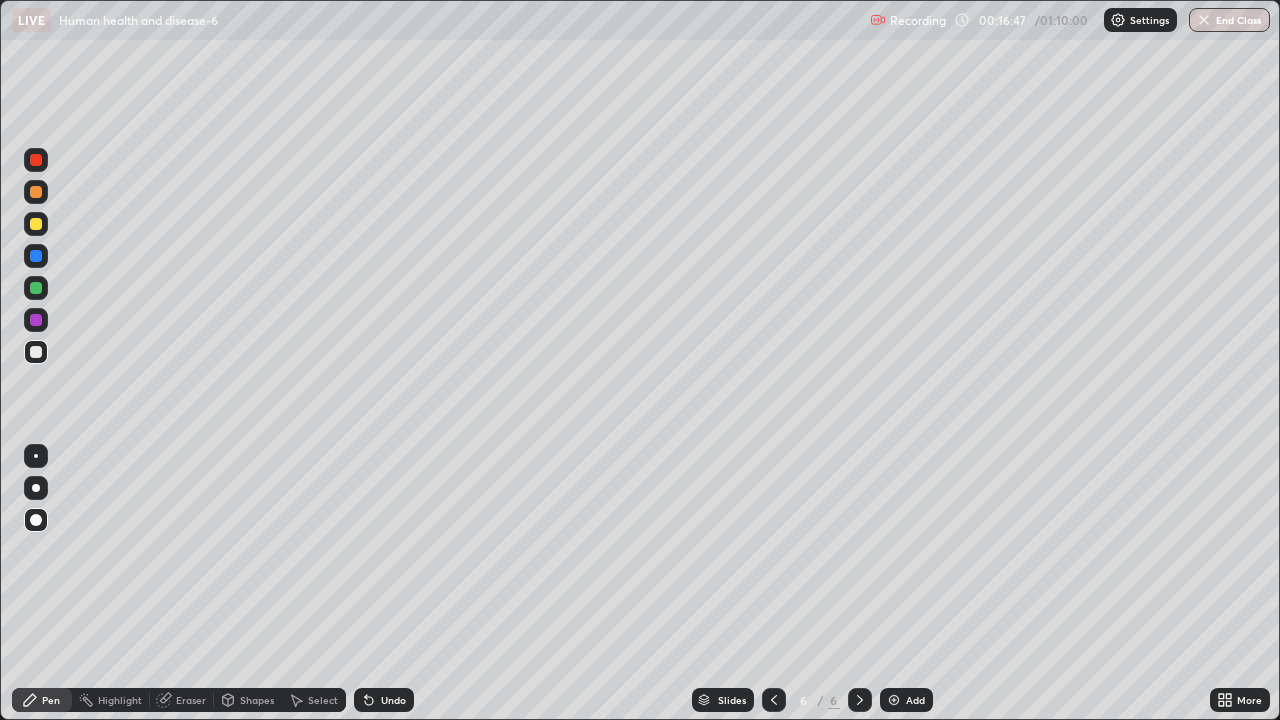 click at bounding box center [36, 160] 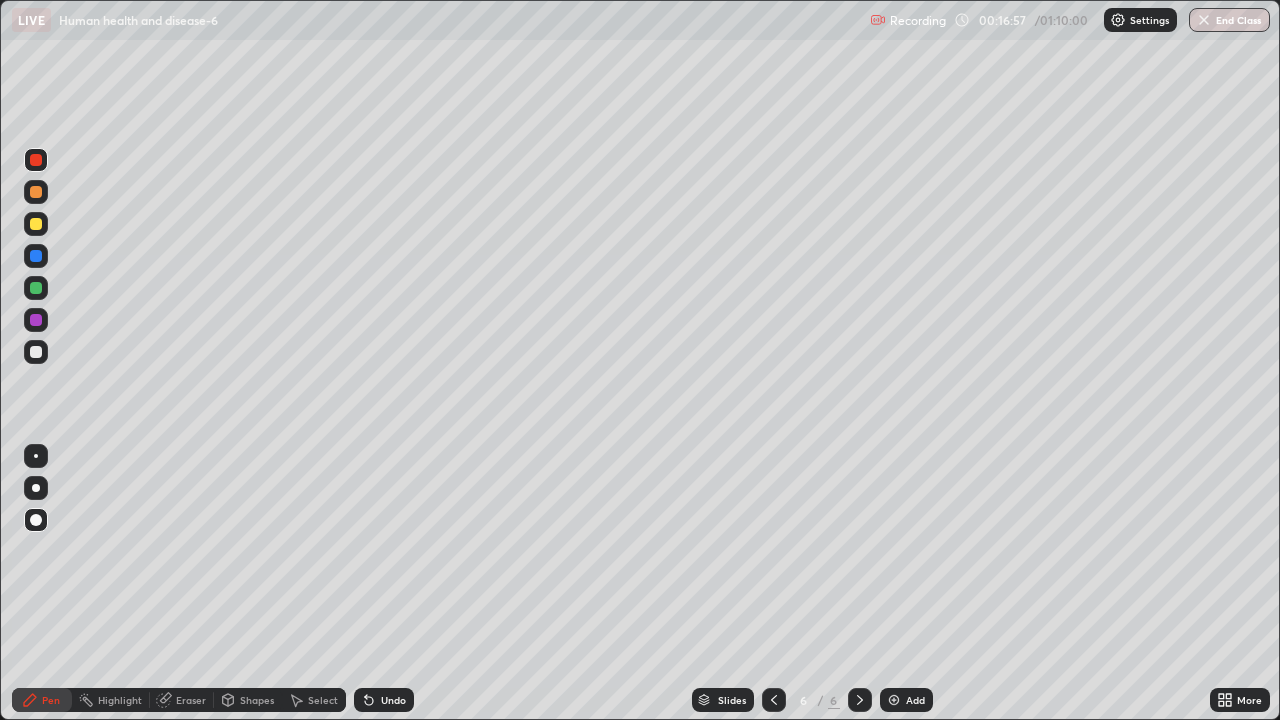 click at bounding box center (36, 288) 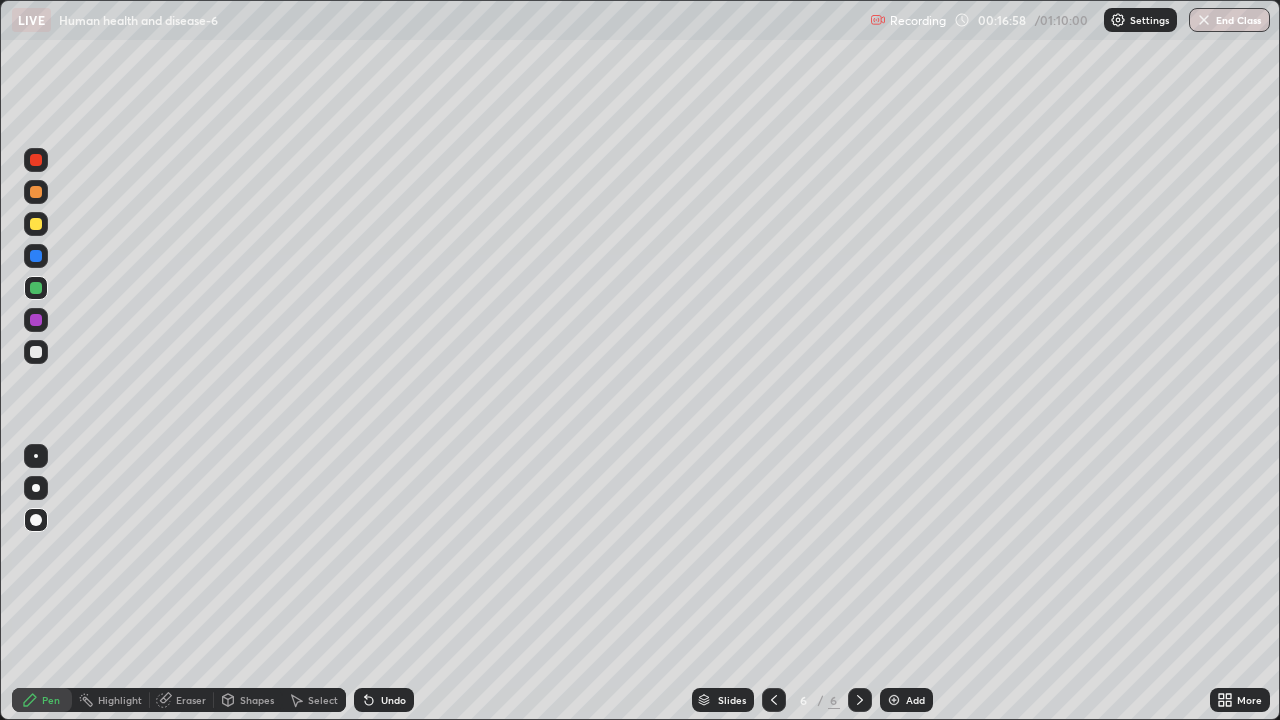 click at bounding box center (36, 288) 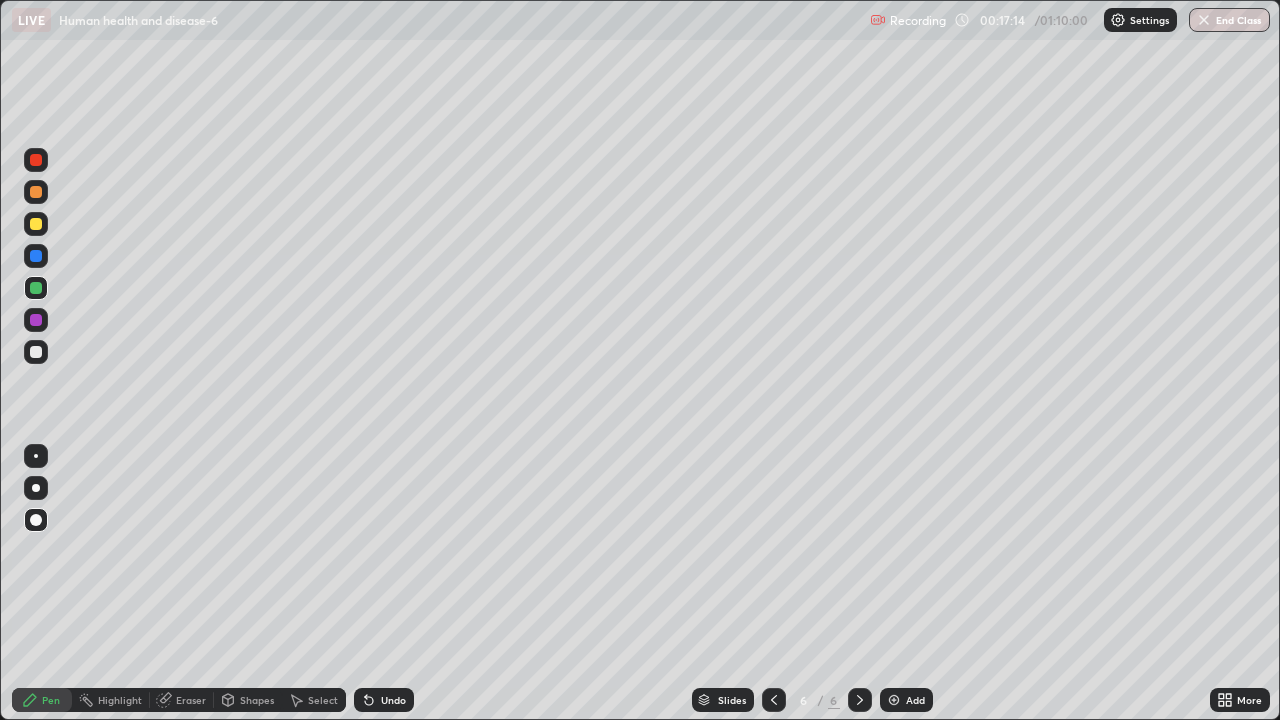 click at bounding box center (36, 488) 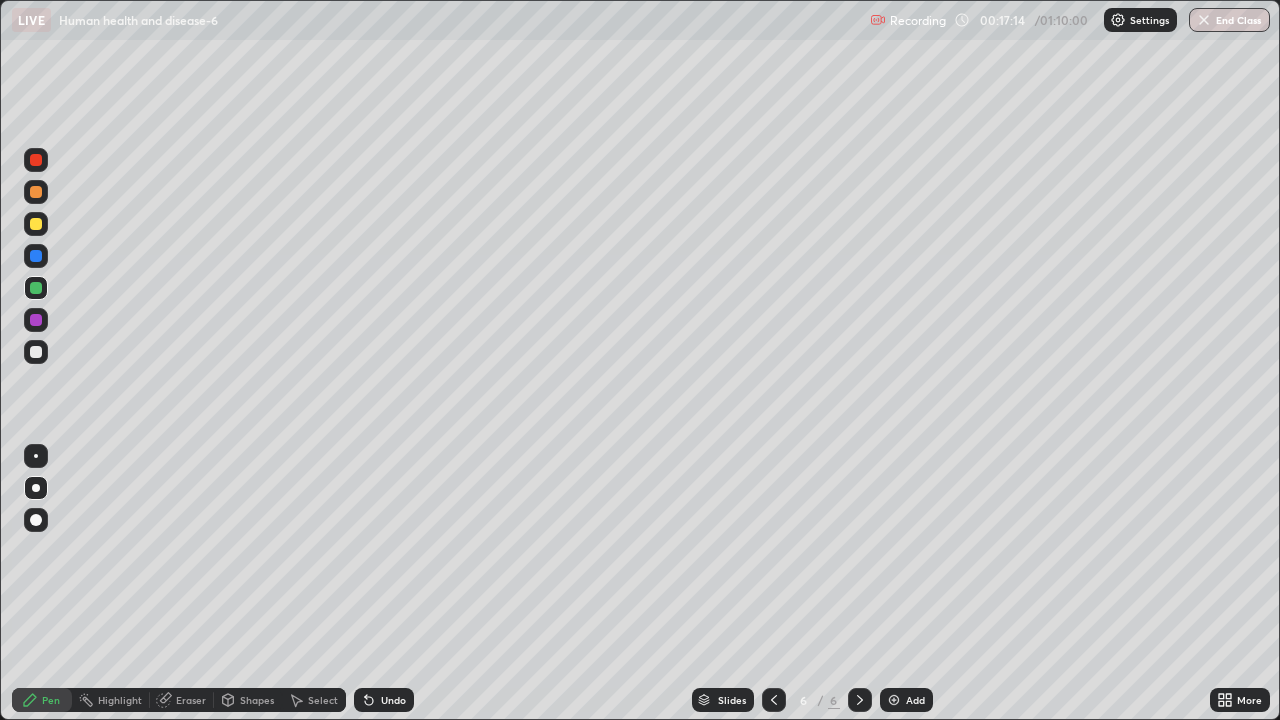click at bounding box center [36, 488] 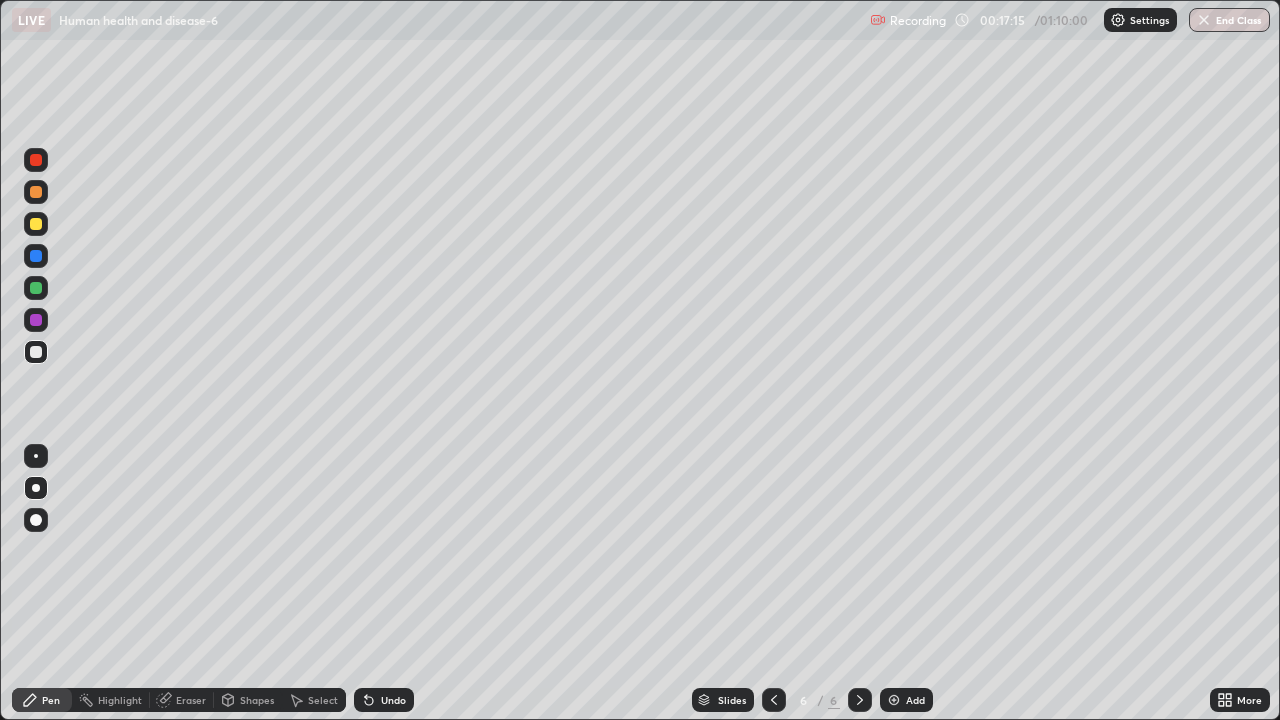 click at bounding box center (36, 224) 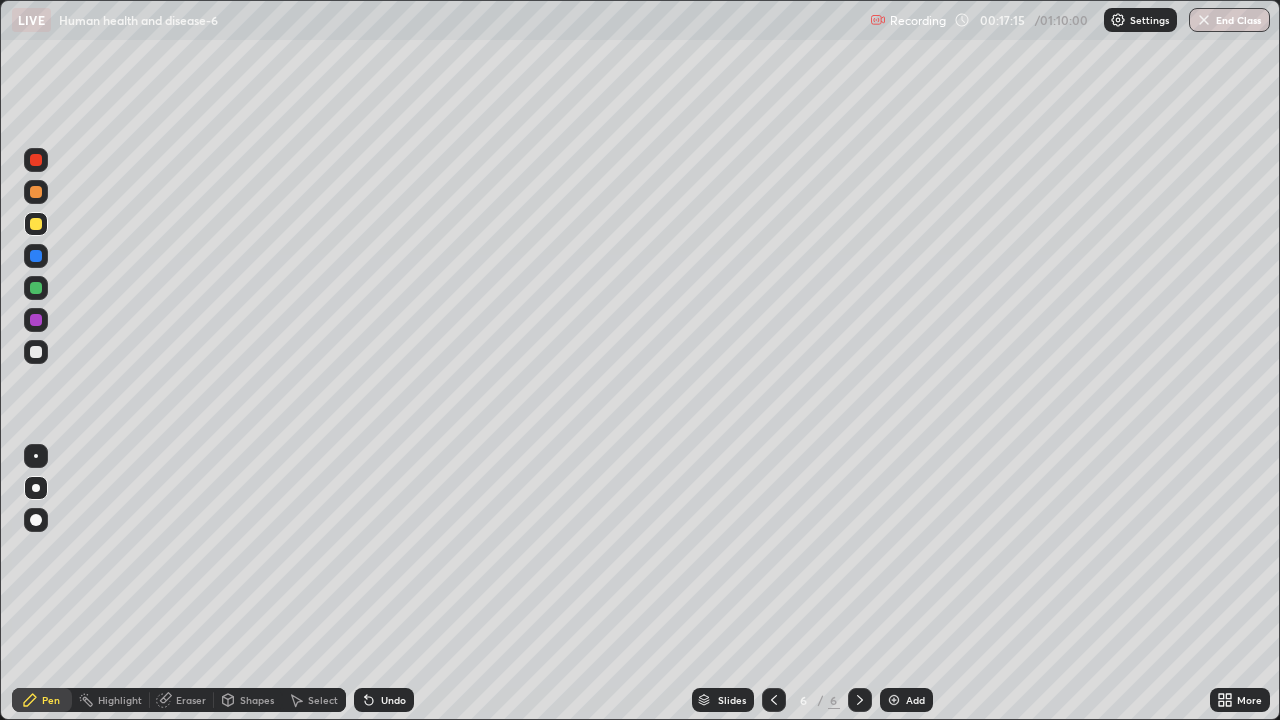 click at bounding box center (36, 224) 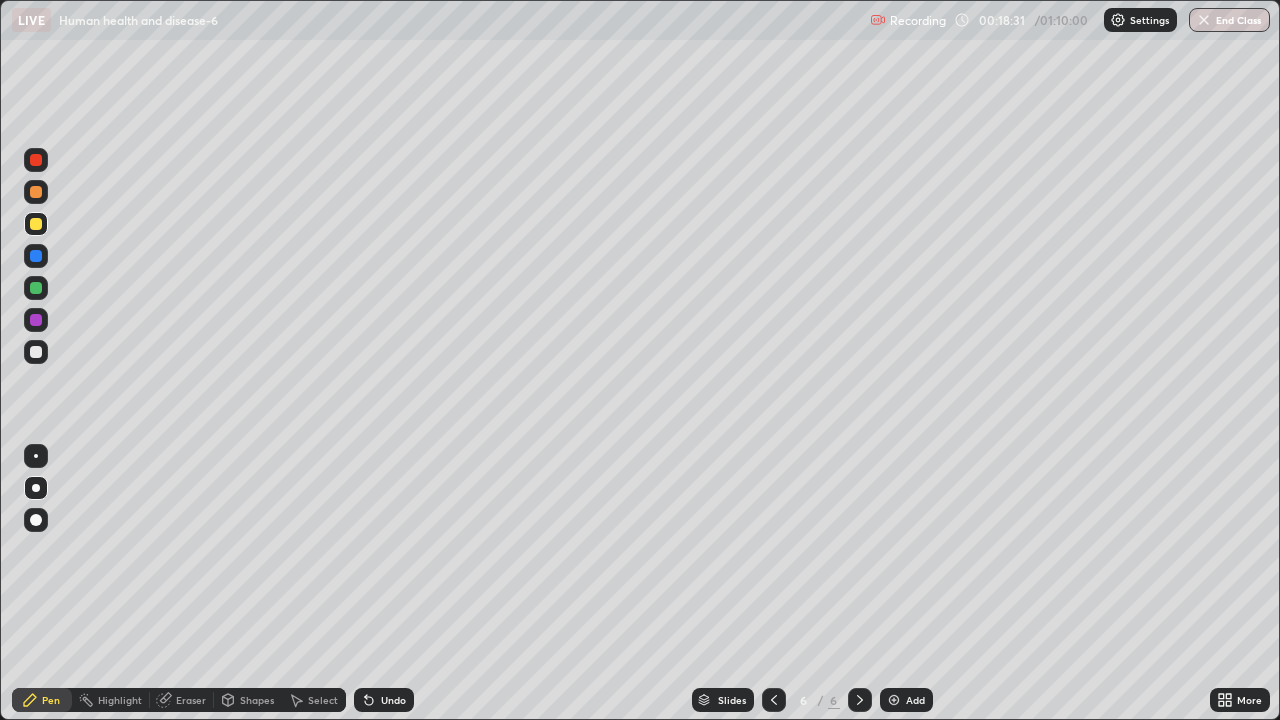 click at bounding box center [36, 352] 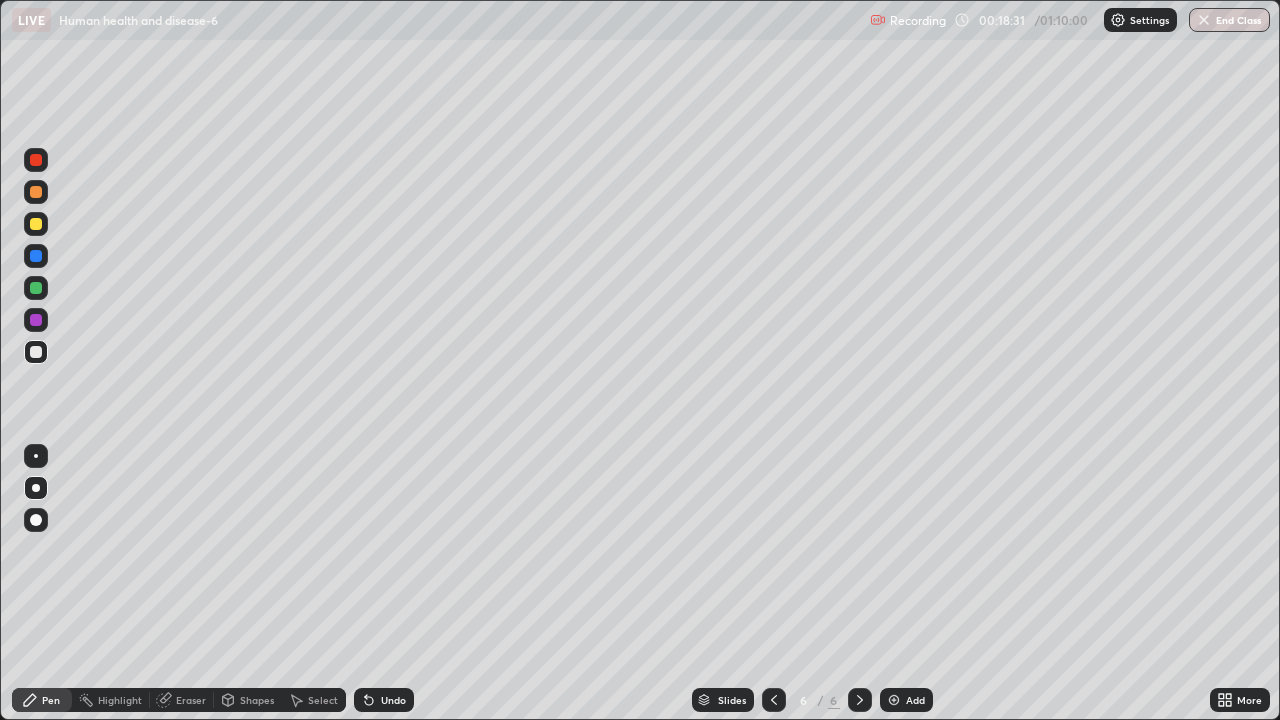 click at bounding box center (36, 352) 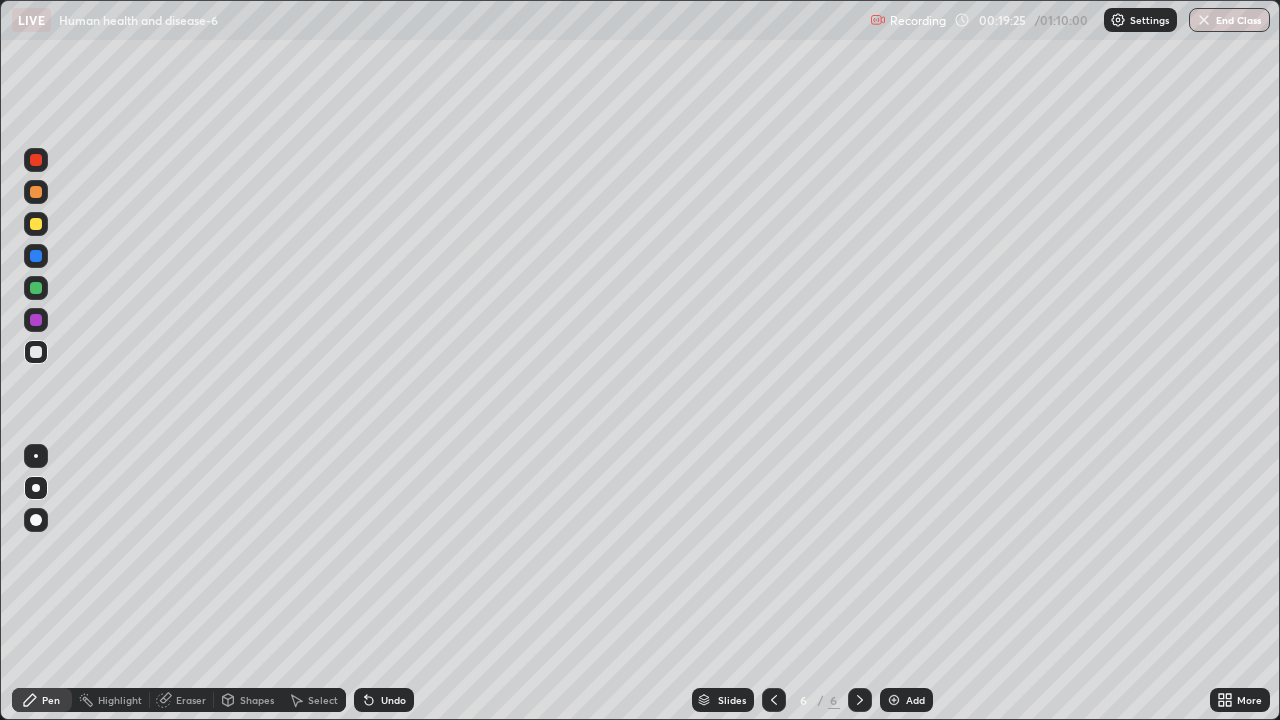 click at bounding box center [36, 224] 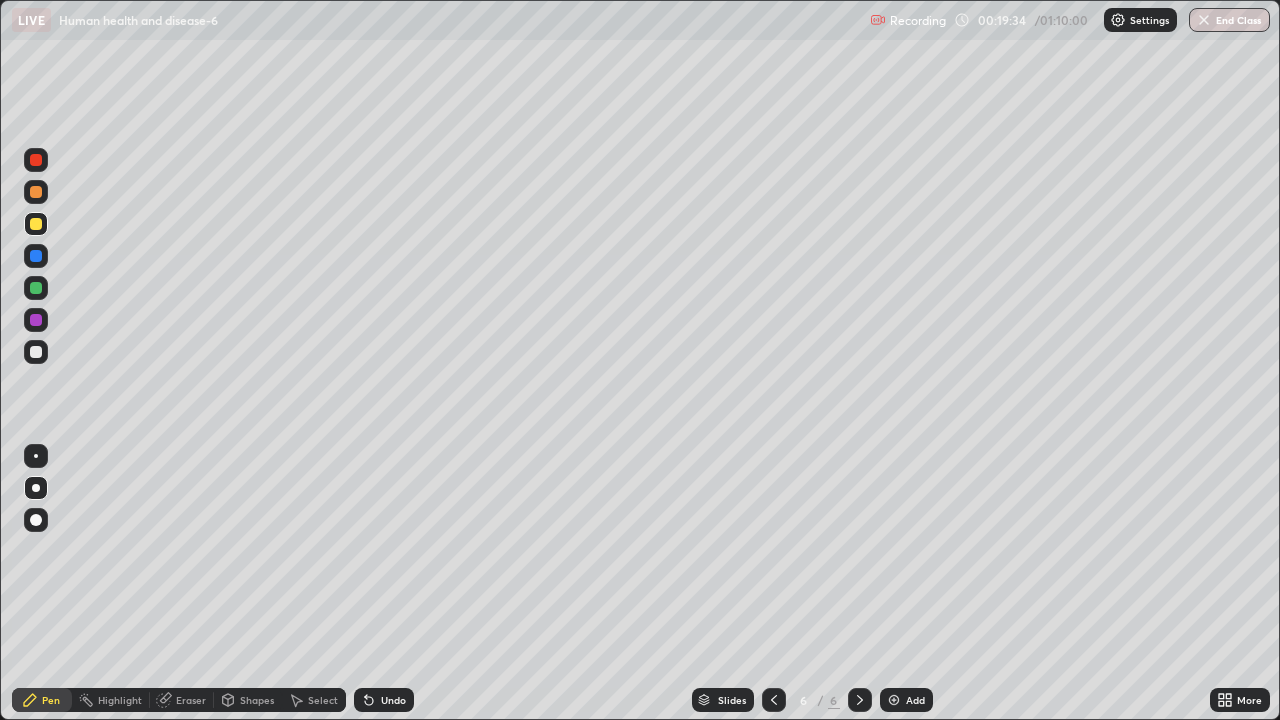click 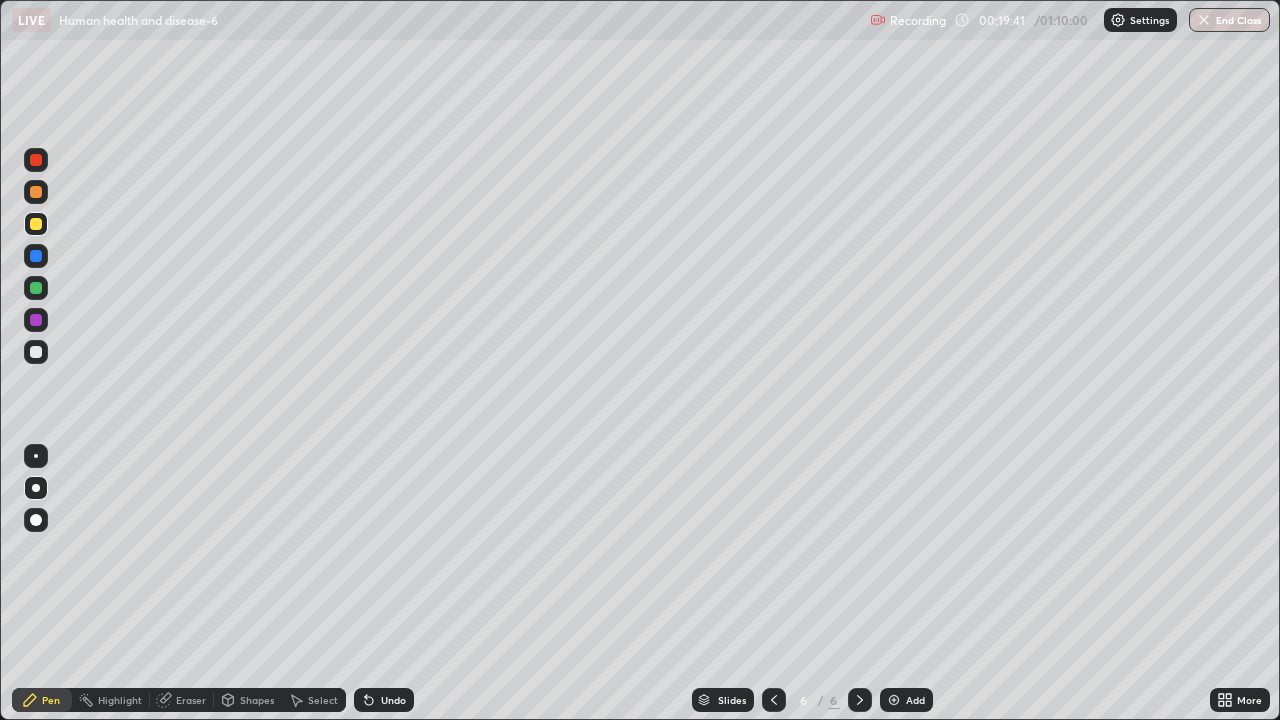 click at bounding box center (36, 160) 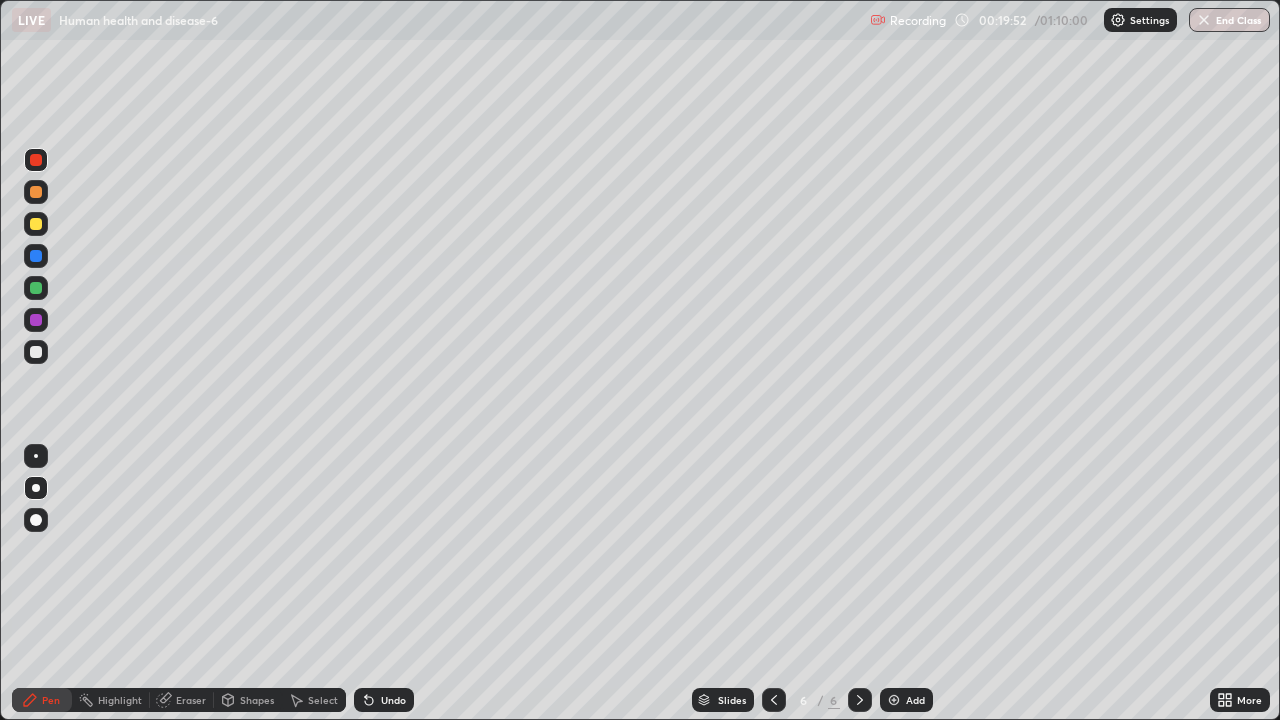 click at bounding box center [36, 352] 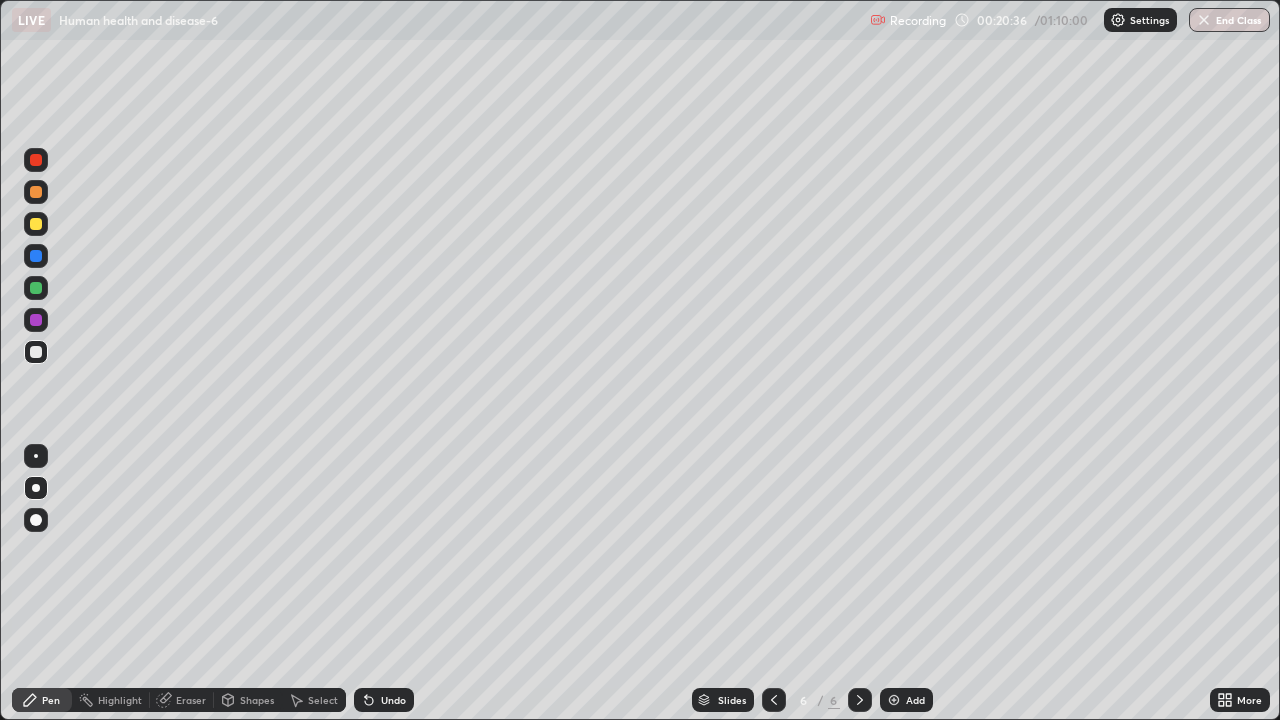 click on "Eraser" at bounding box center (191, 700) 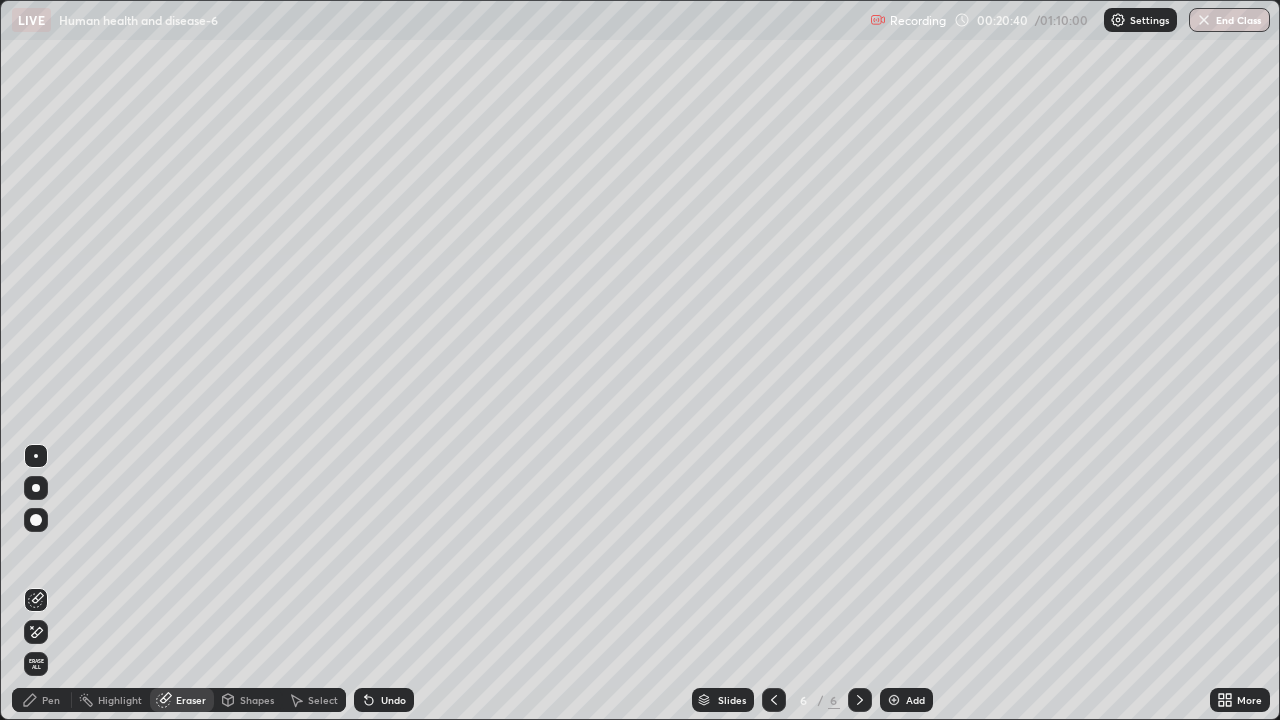 click on "Pen" at bounding box center [51, 700] 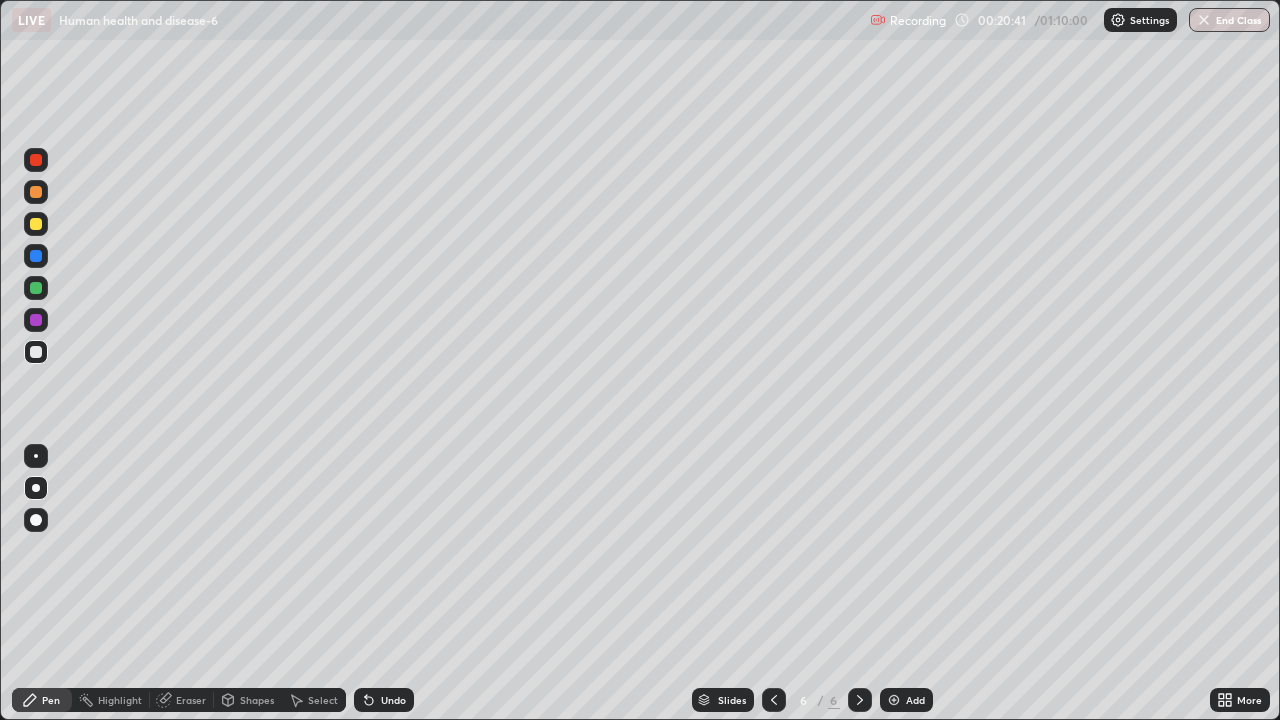click at bounding box center (36, 160) 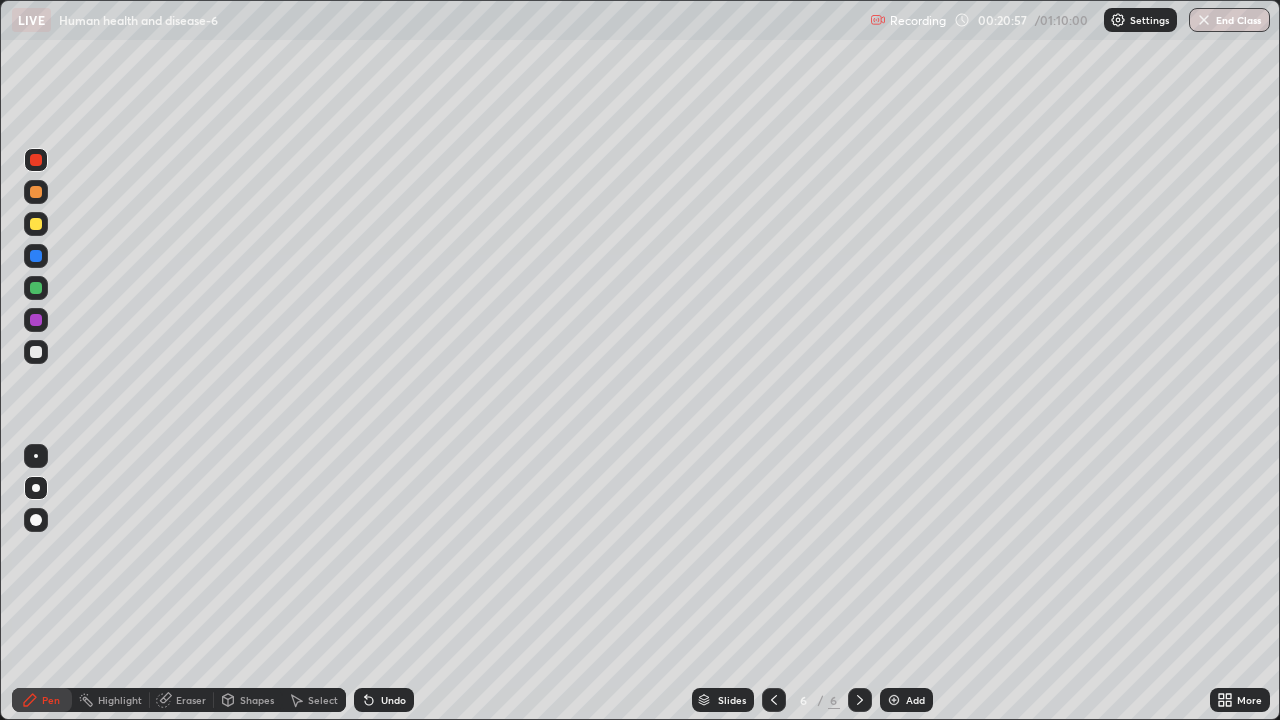 click on "Eraser" at bounding box center (191, 700) 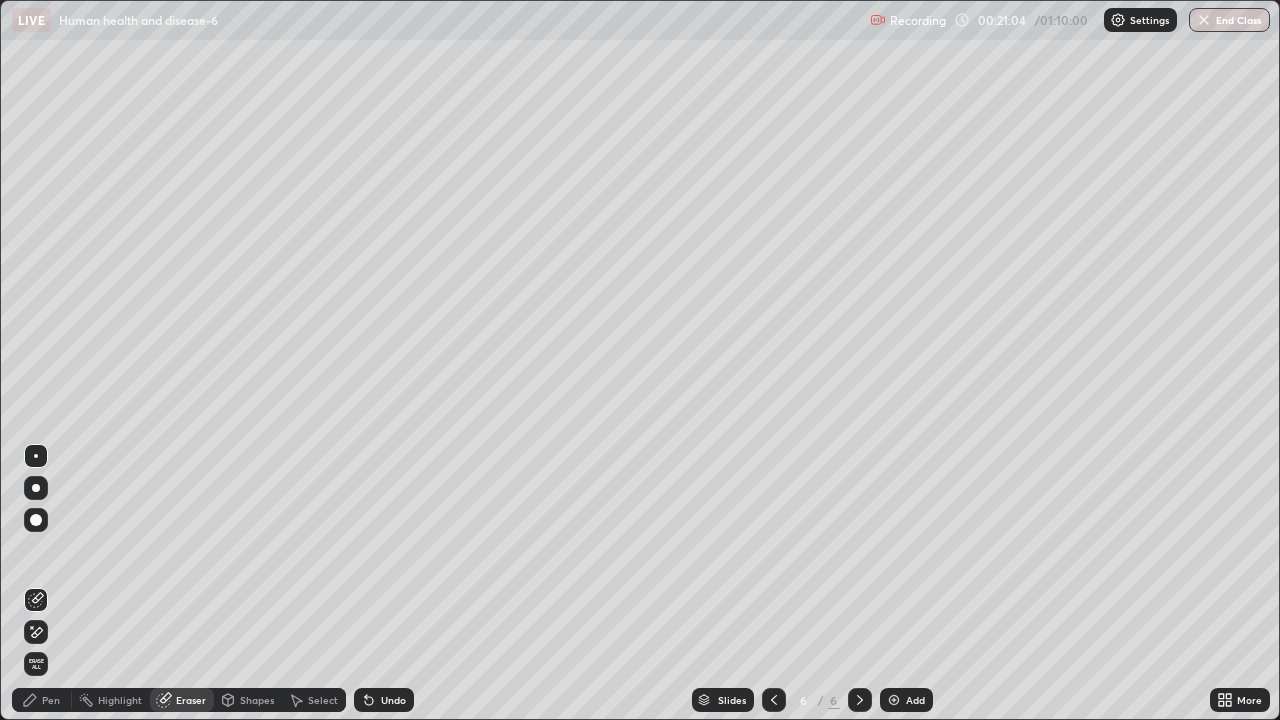 click on "Pen" at bounding box center (51, 700) 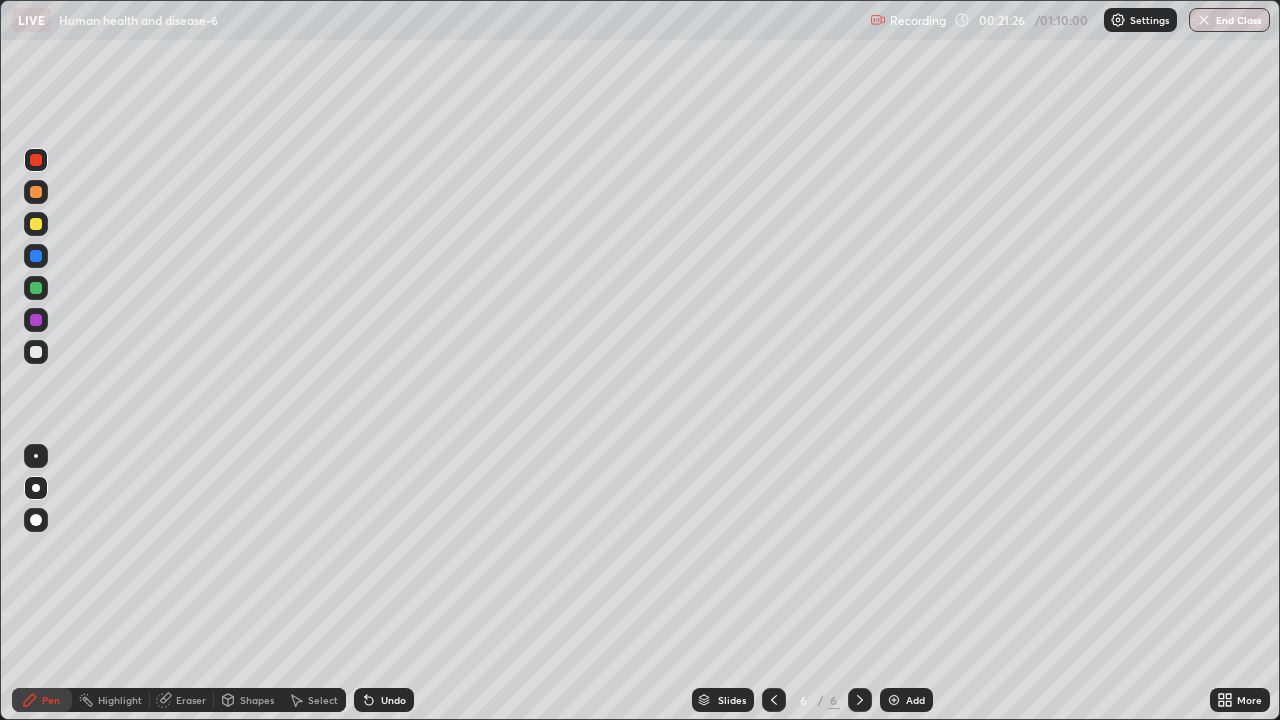 click at bounding box center [36, 352] 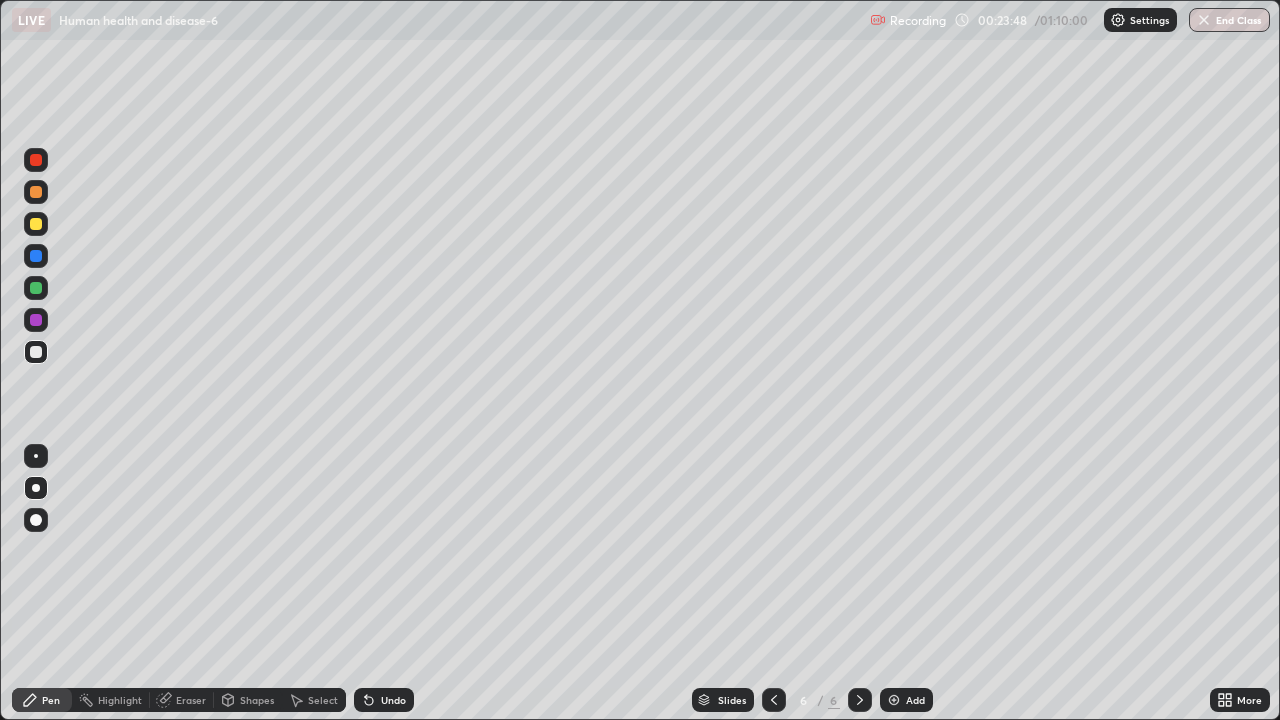 click at bounding box center (36, 160) 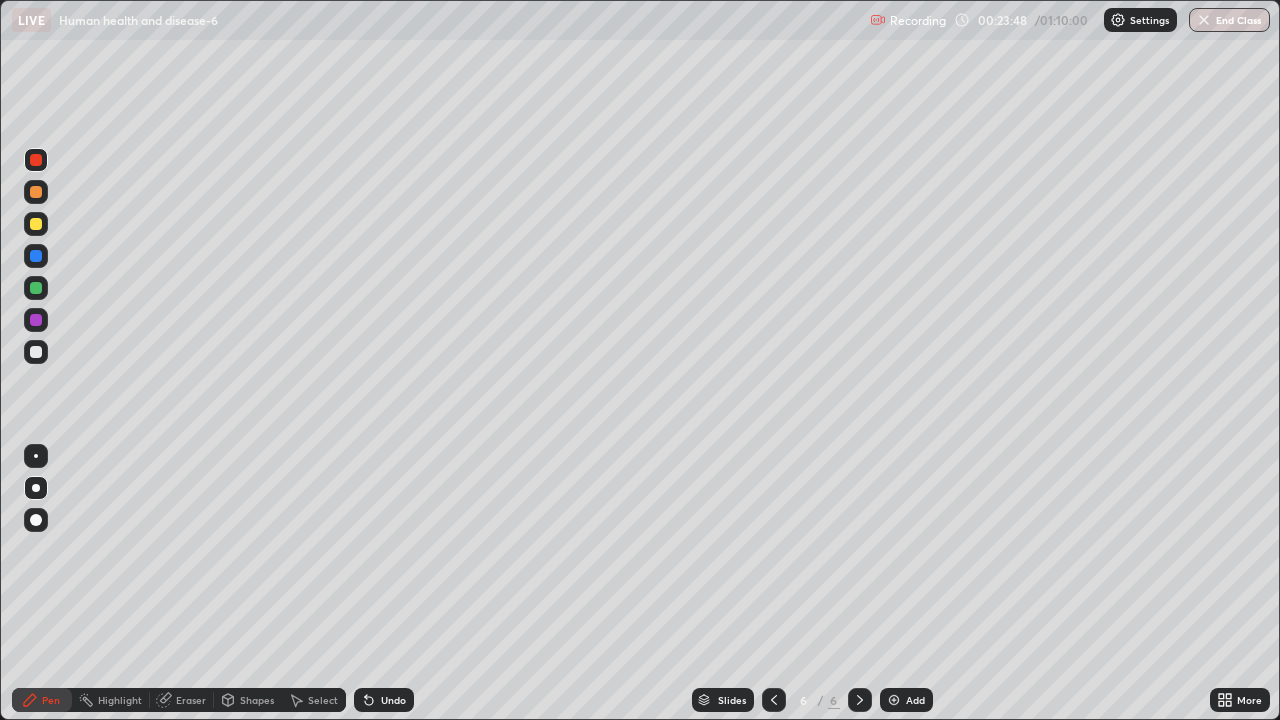 click at bounding box center [36, 160] 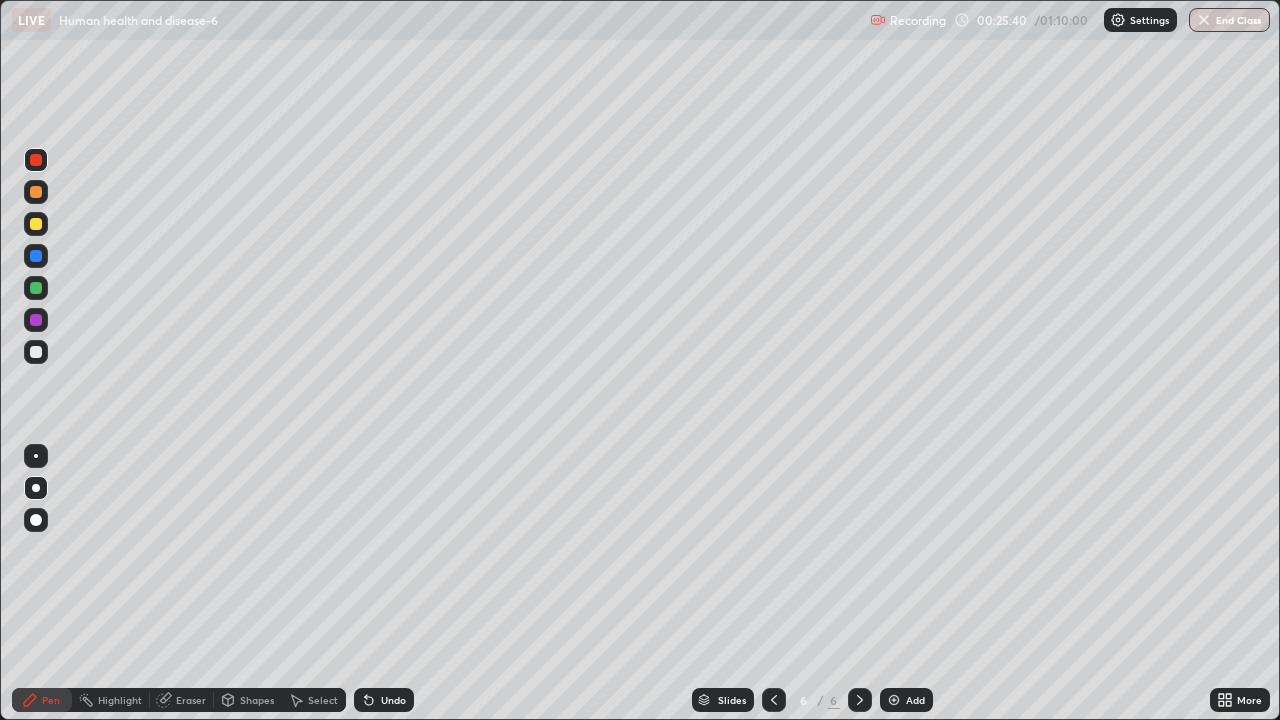 click 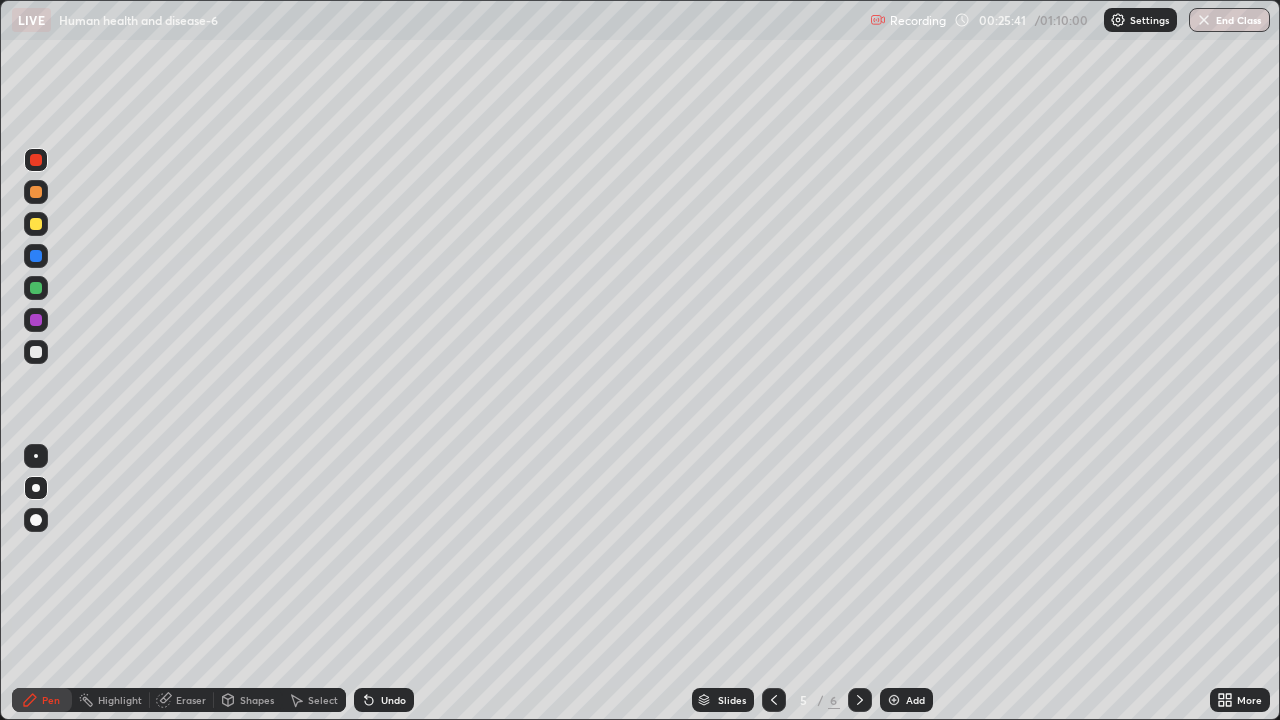click 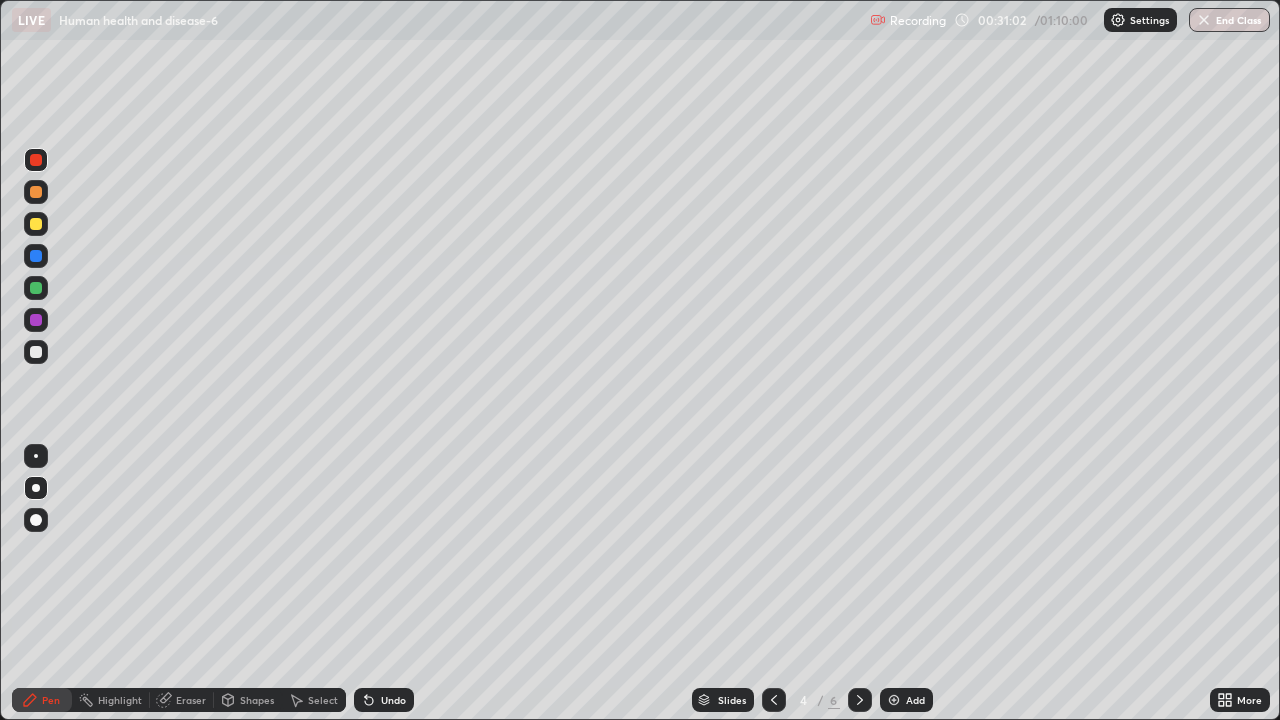 click 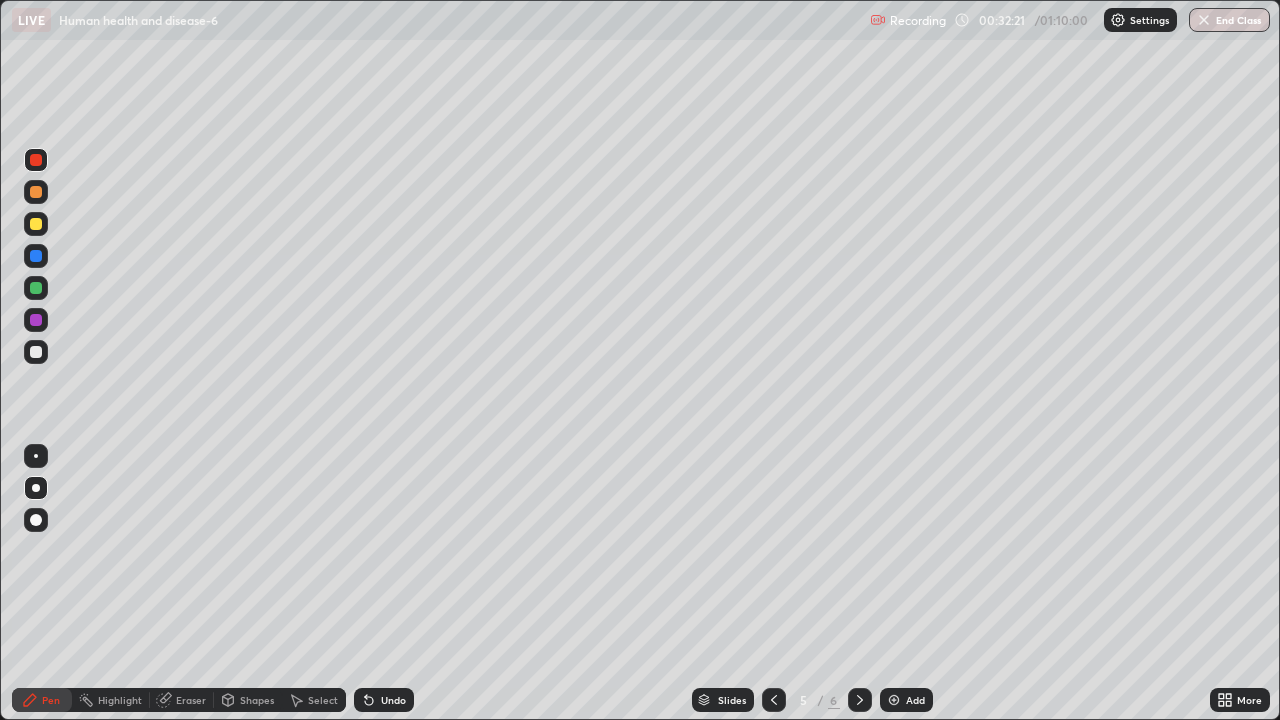 click 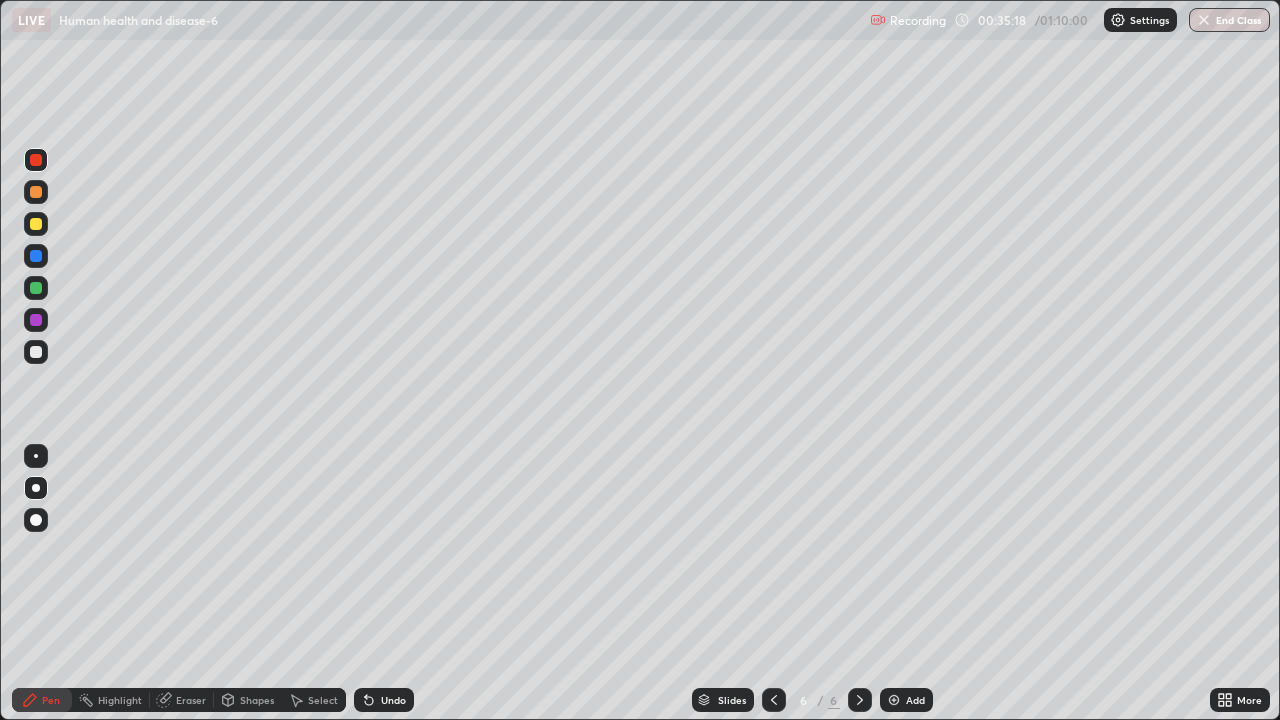 click at bounding box center [894, 700] 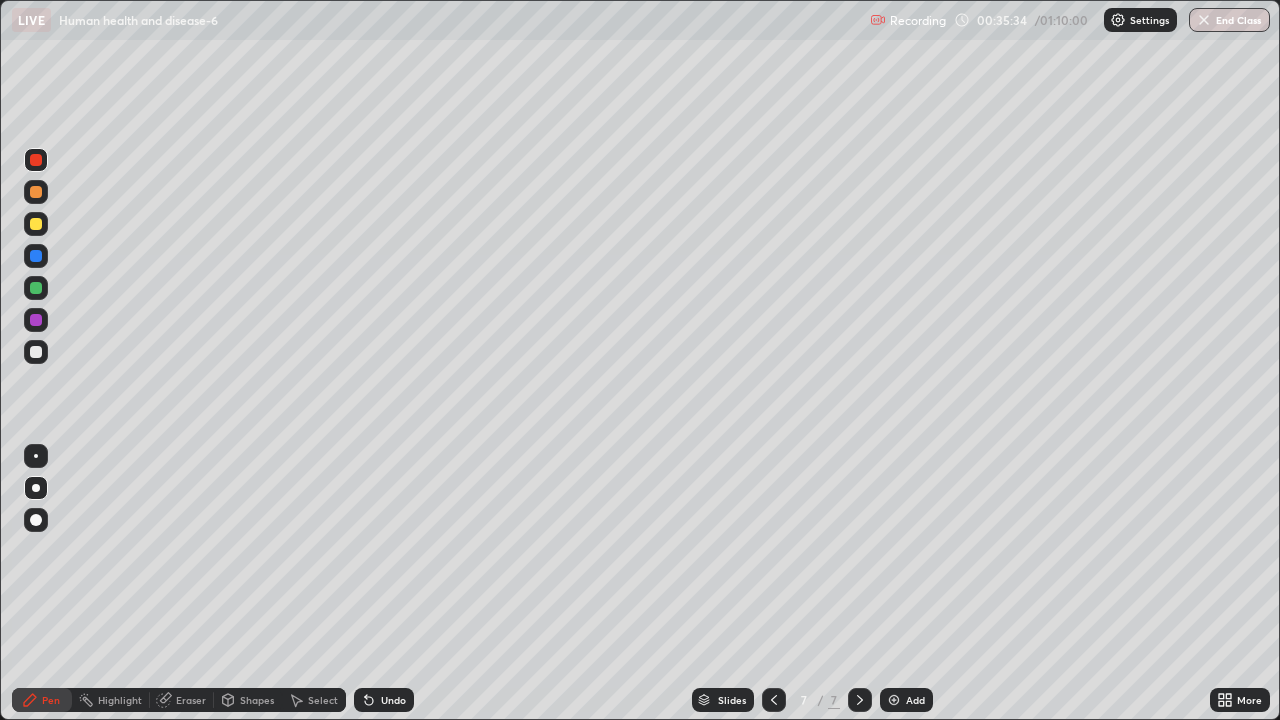 click at bounding box center (36, 224) 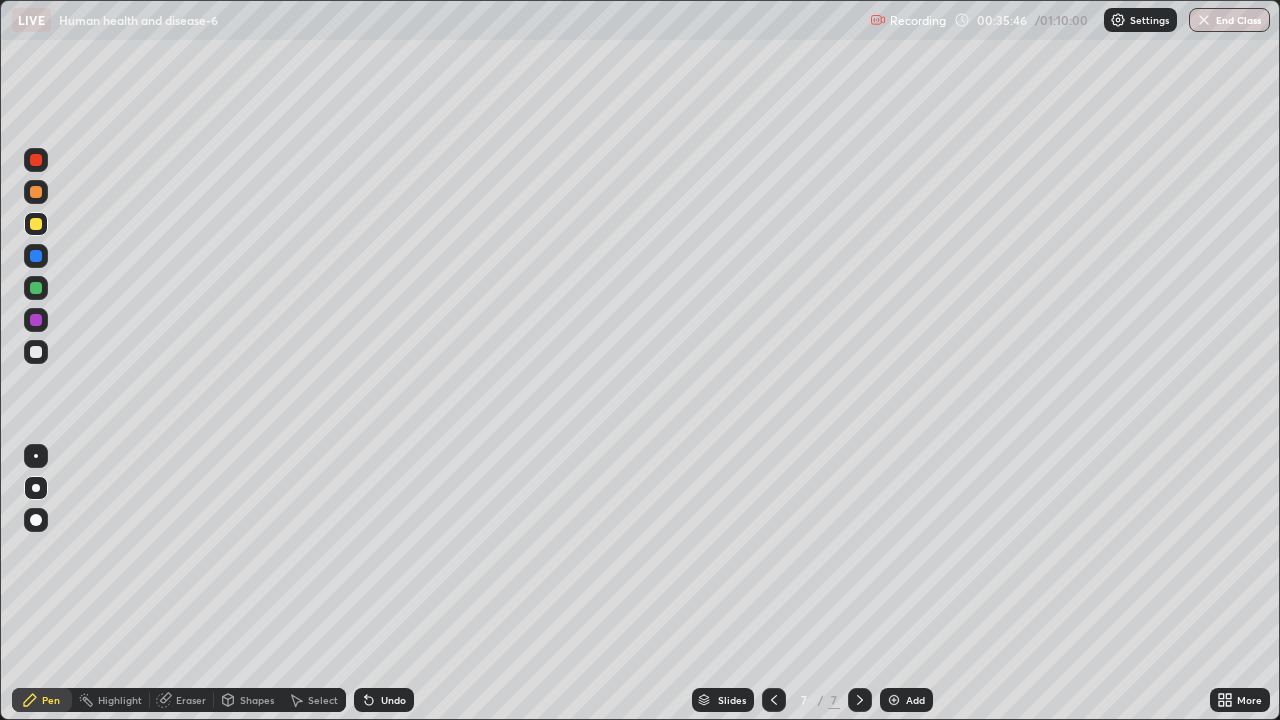 click at bounding box center [36, 352] 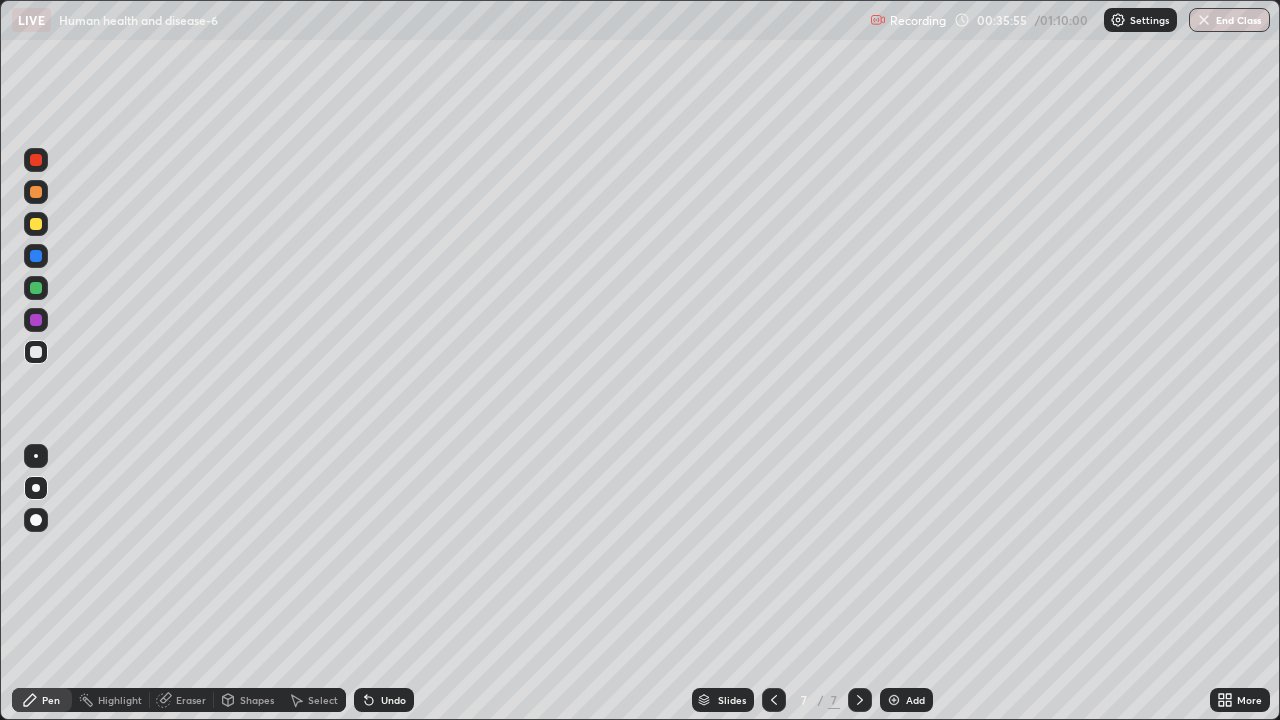 click at bounding box center [36, 192] 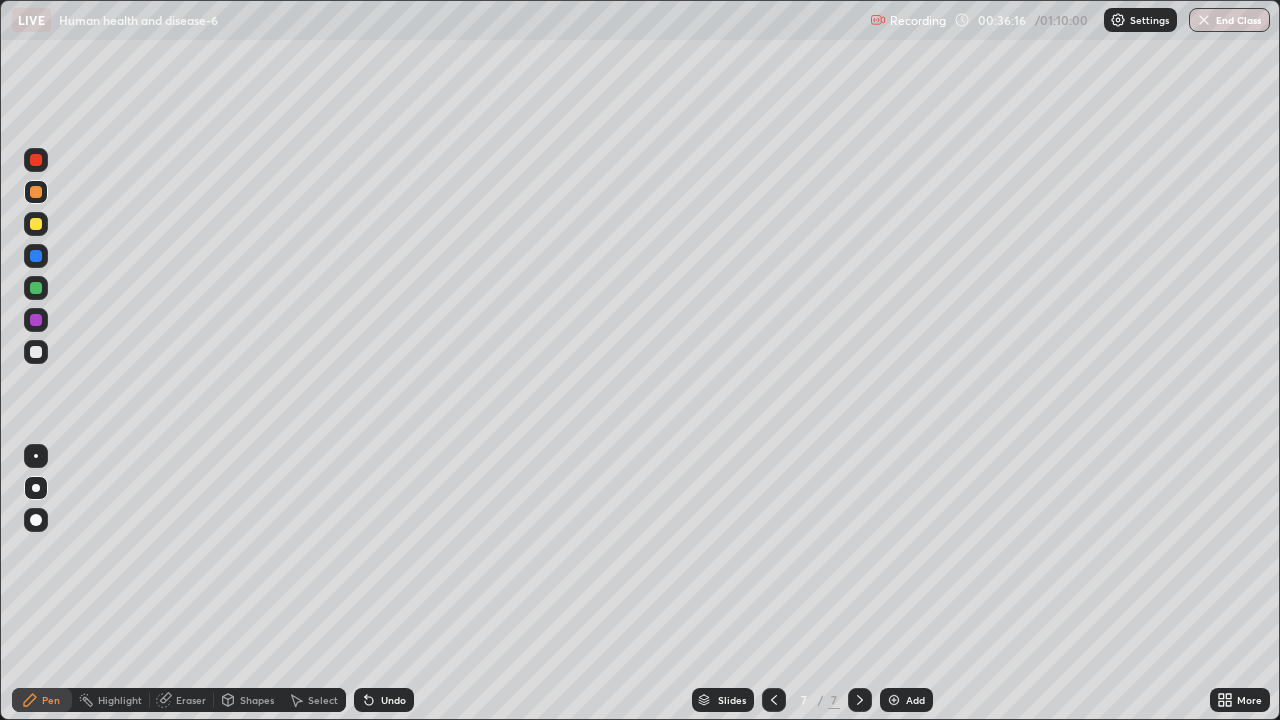 click at bounding box center (36, 352) 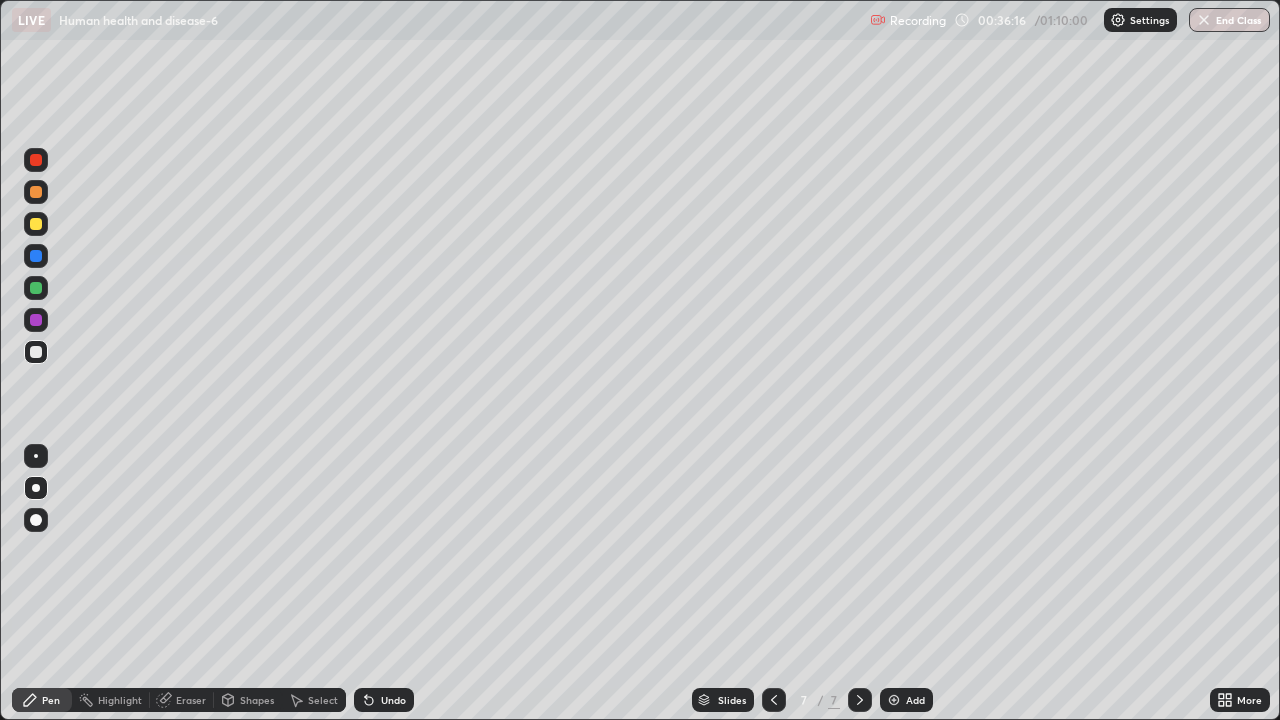 click at bounding box center [36, 288] 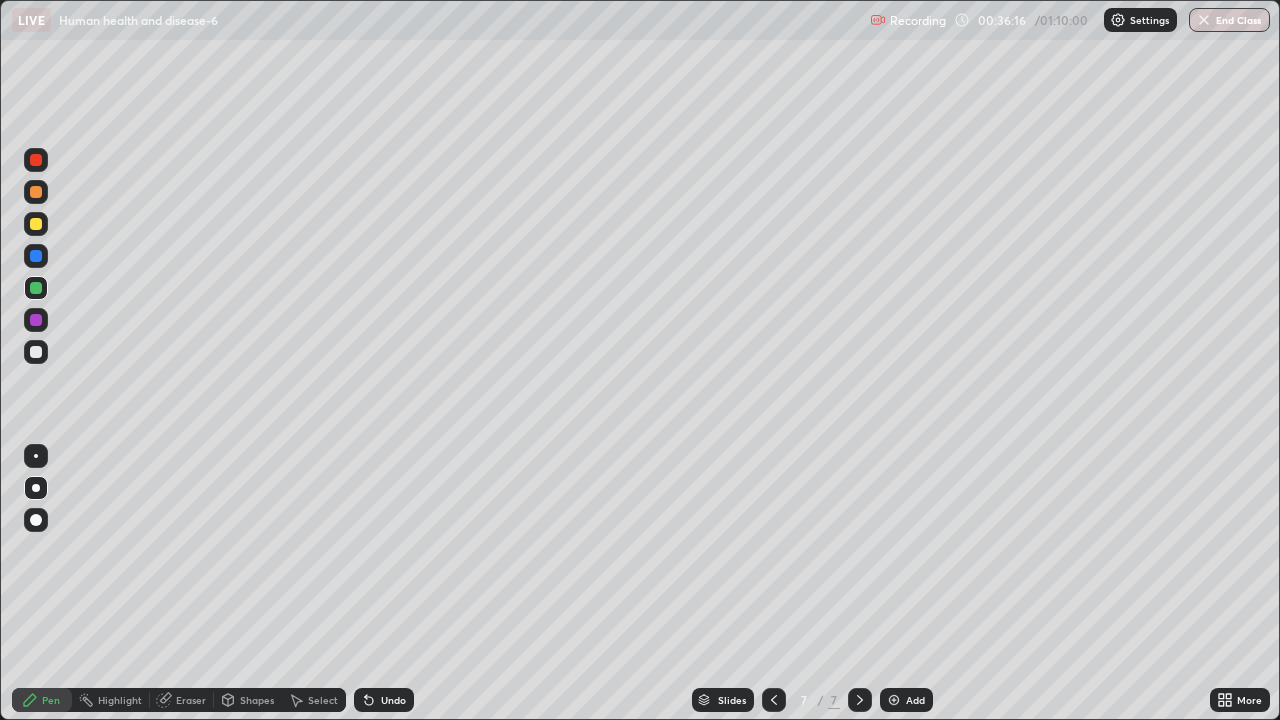 click at bounding box center (36, 288) 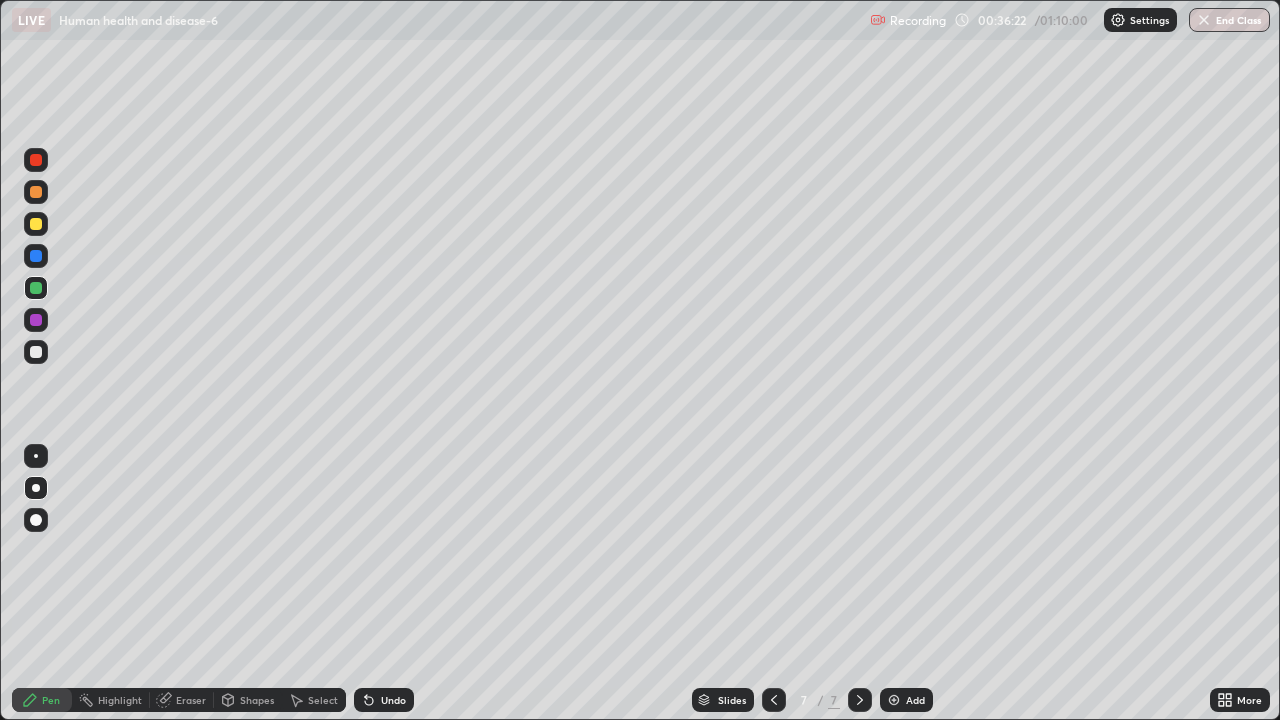 click at bounding box center [36, 160] 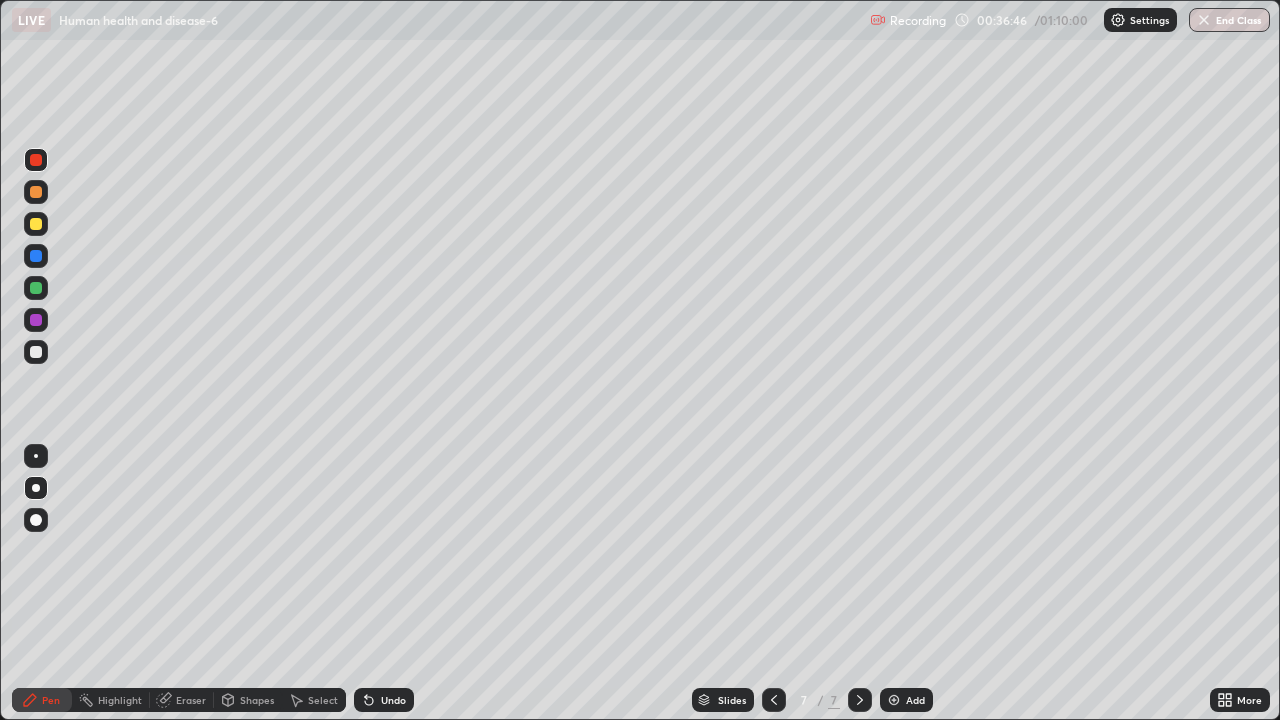 click on "Eraser" at bounding box center (191, 700) 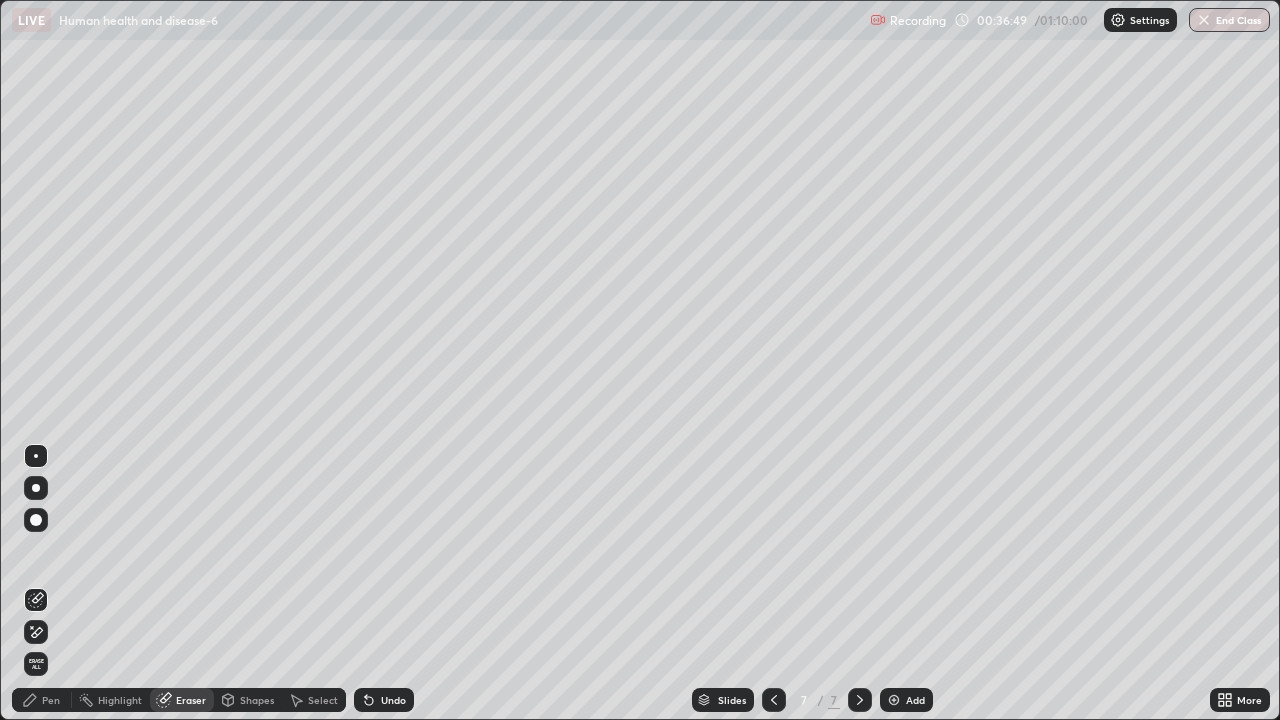 click on "Pen" at bounding box center [42, 700] 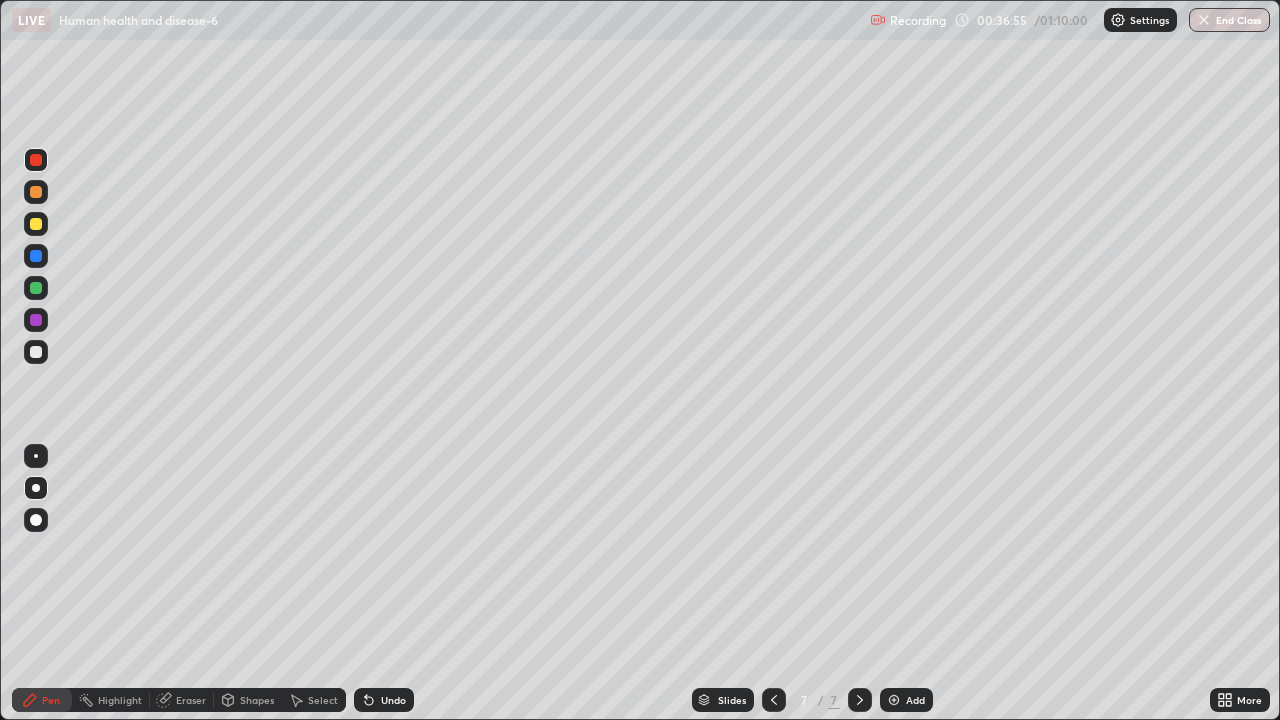 click at bounding box center (36, 256) 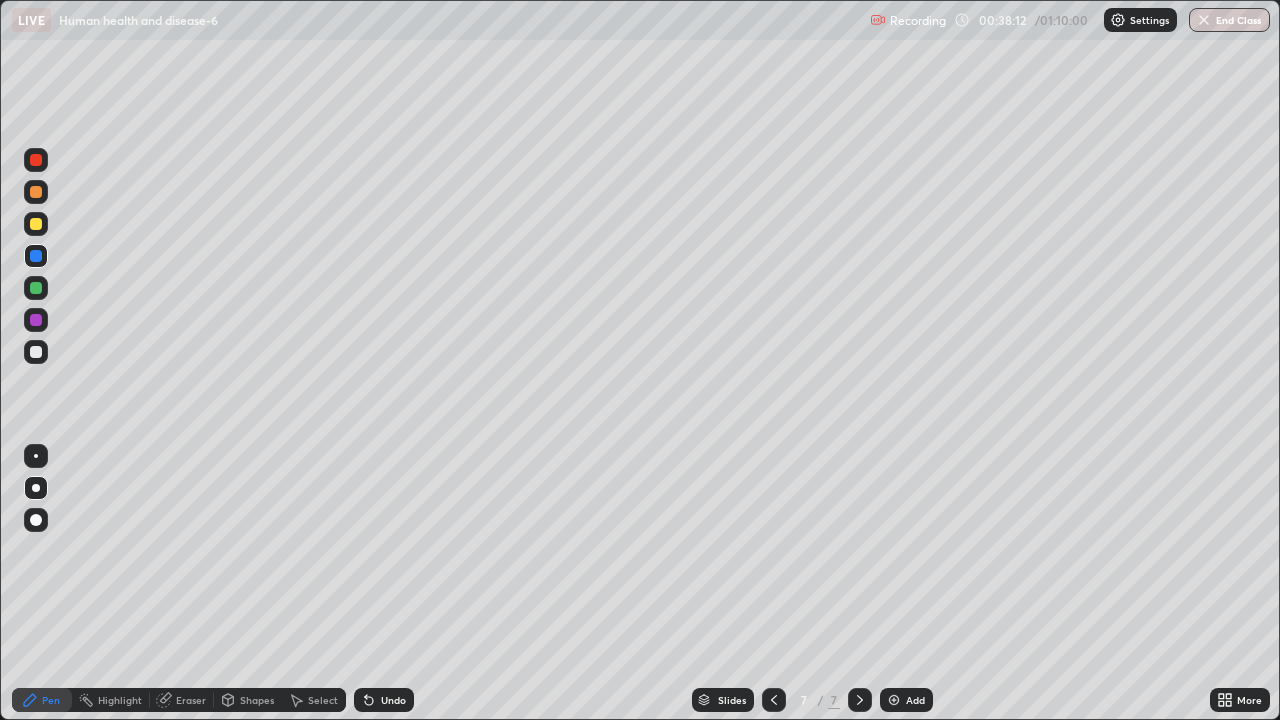 click at bounding box center (894, 700) 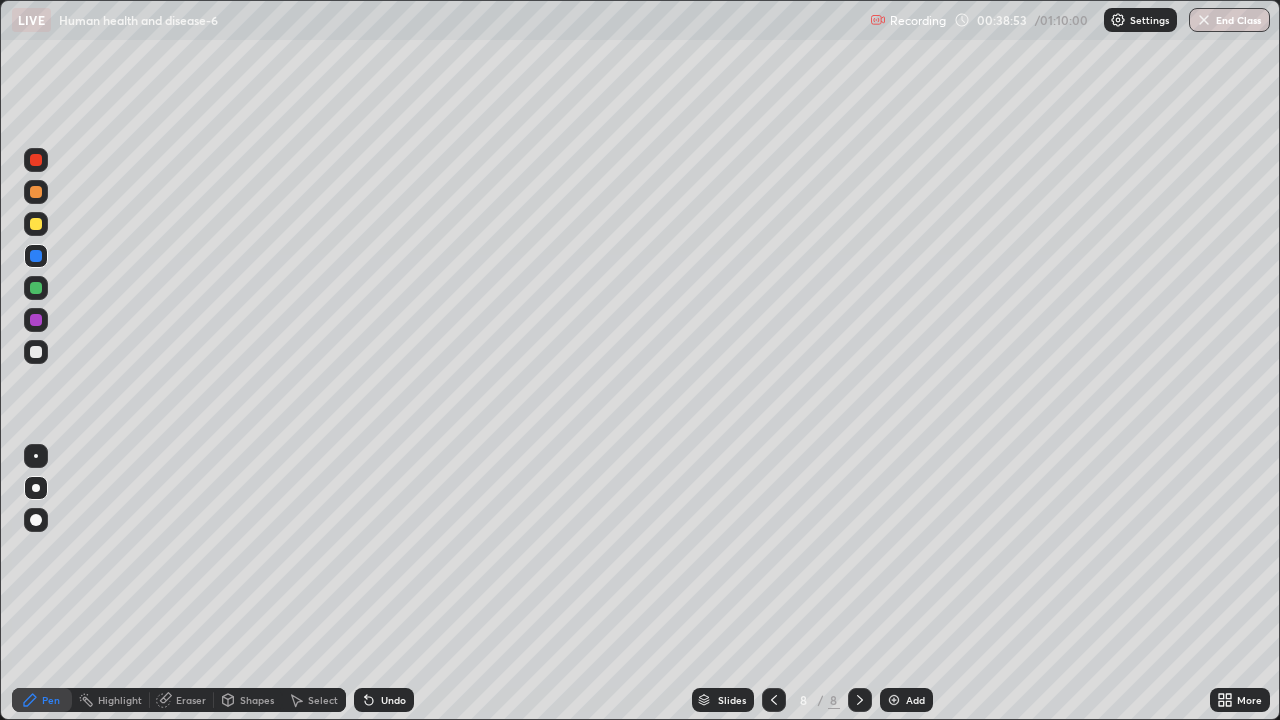 click at bounding box center [36, 352] 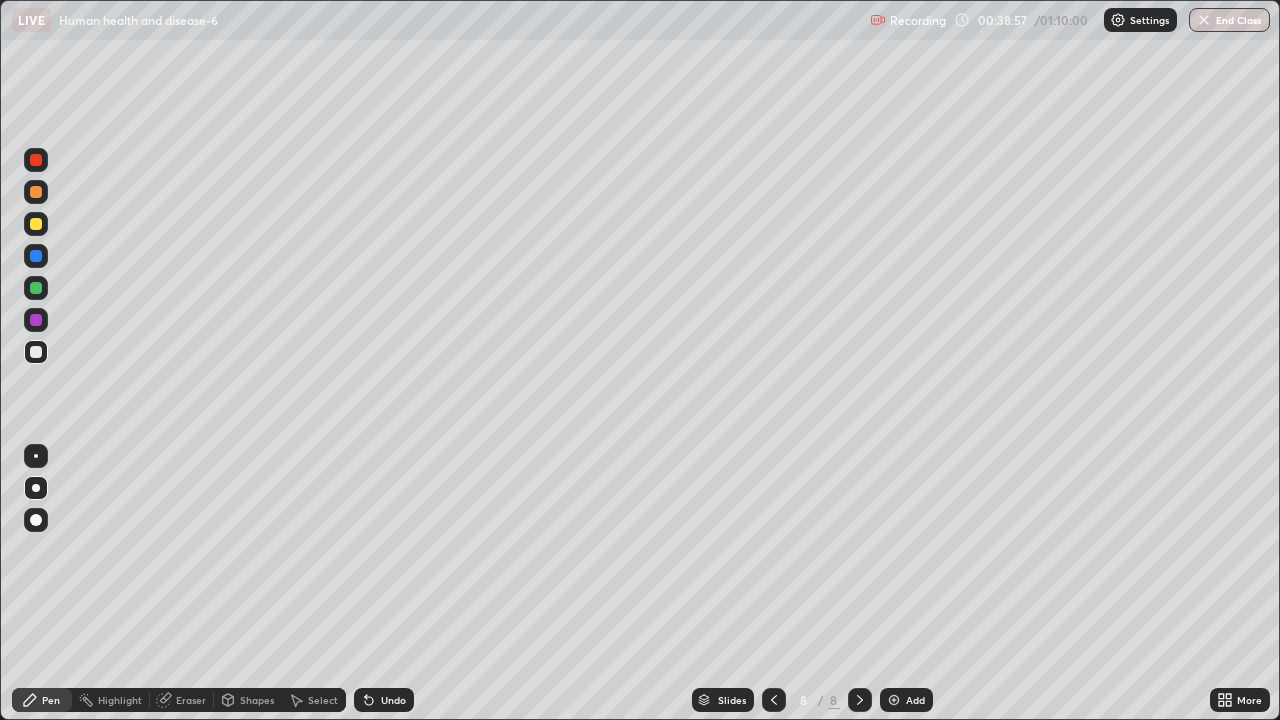 click 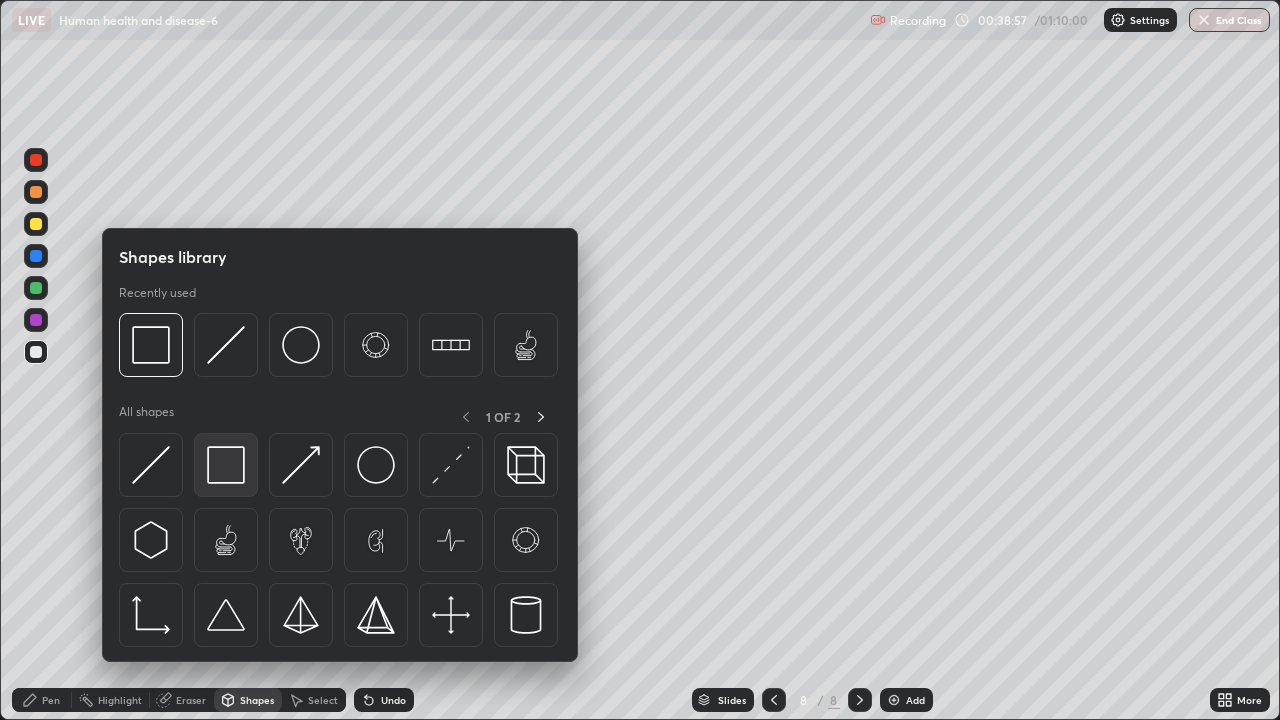click at bounding box center (226, 465) 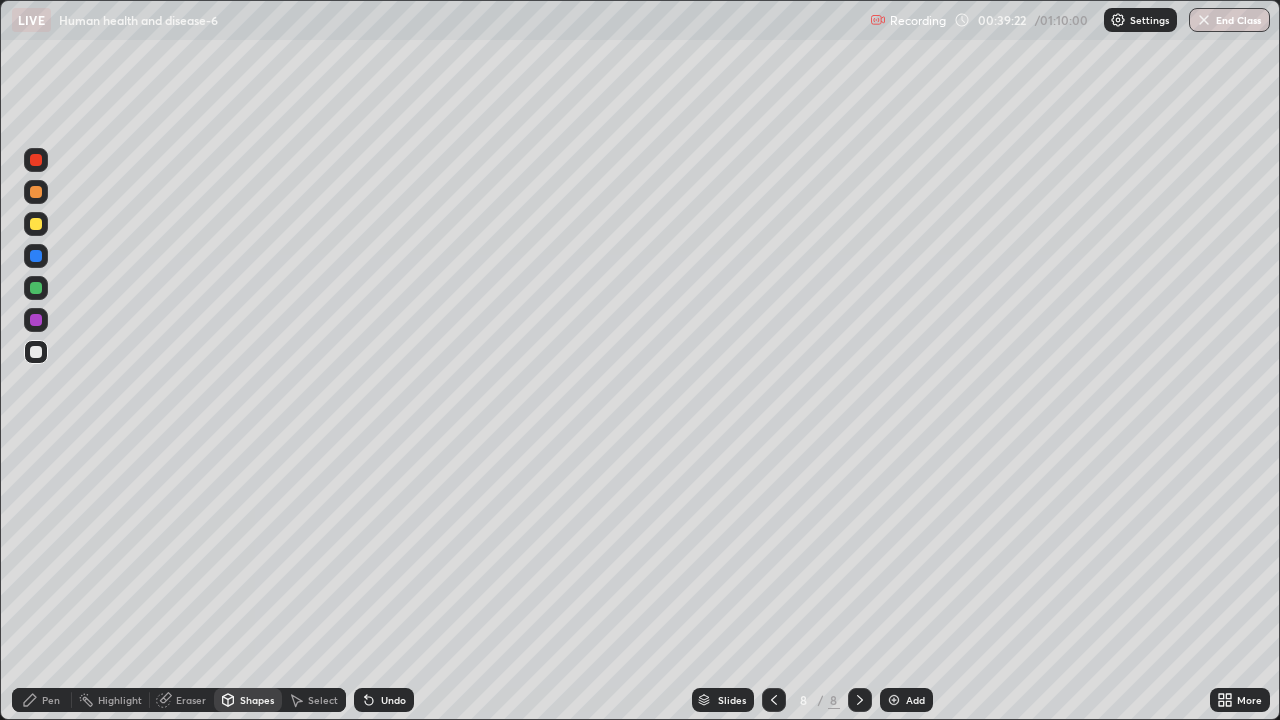 click at bounding box center (36, 288) 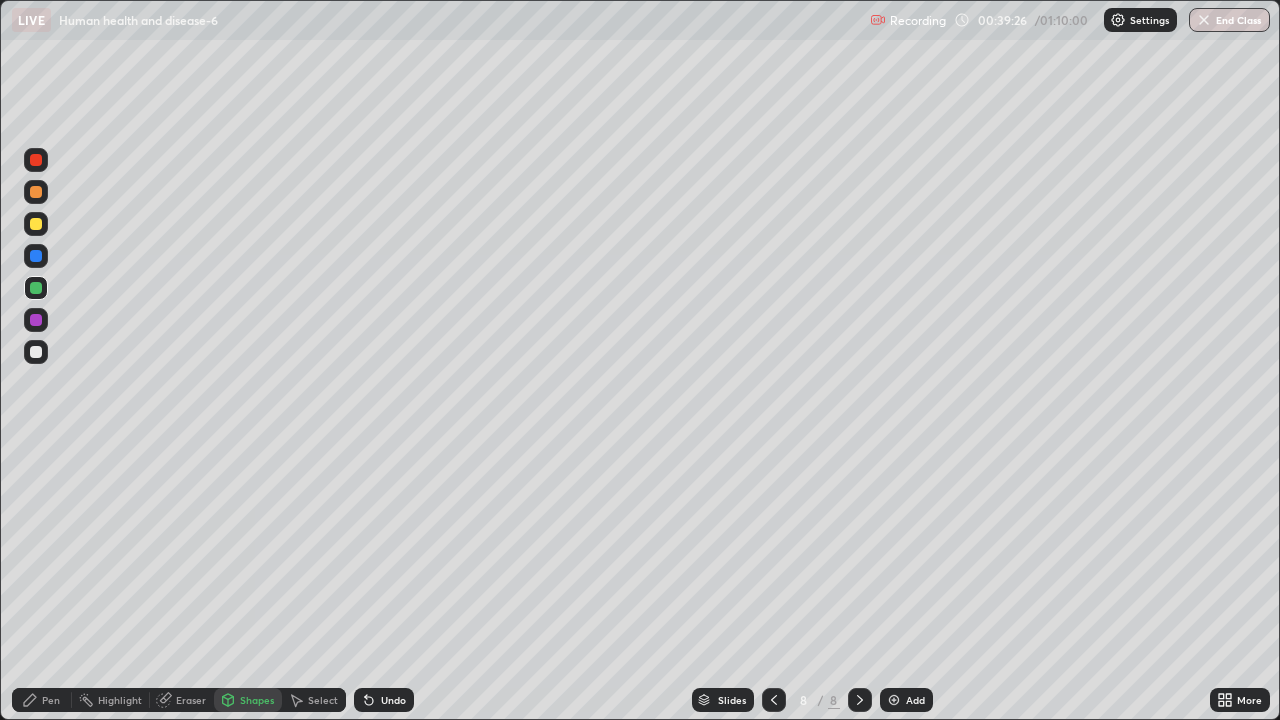 click on "Pen" at bounding box center (51, 700) 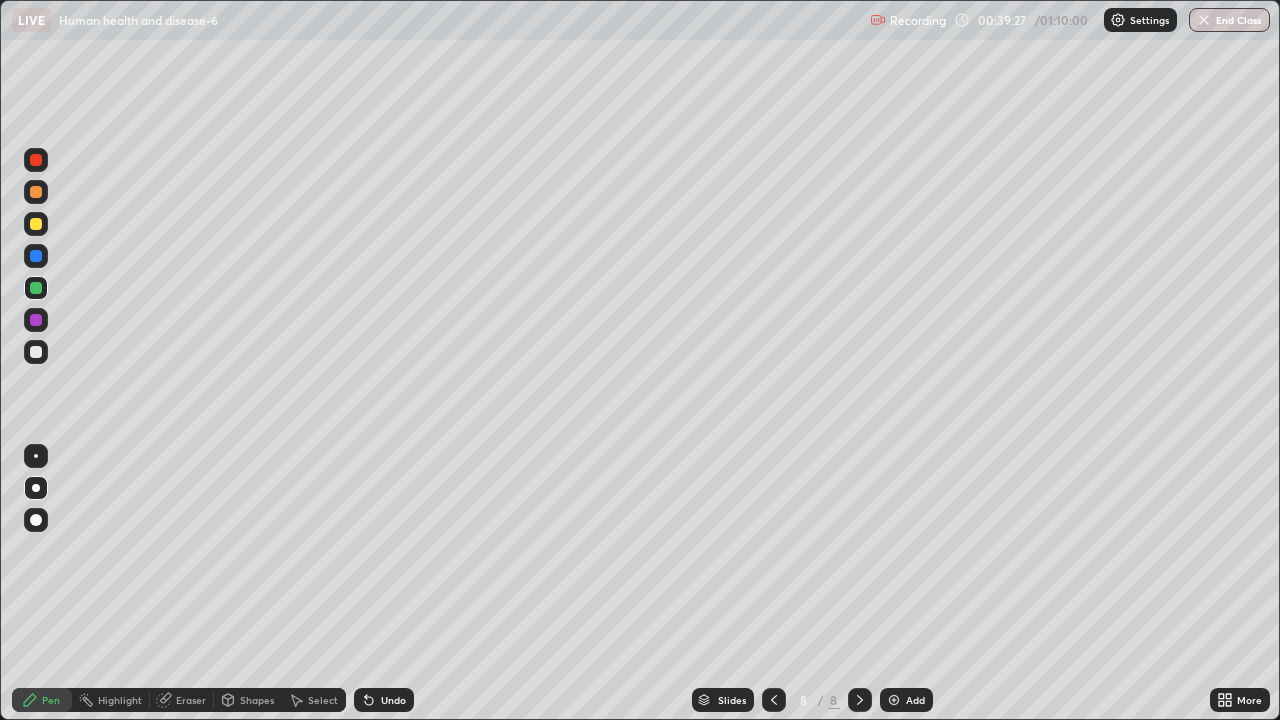 click 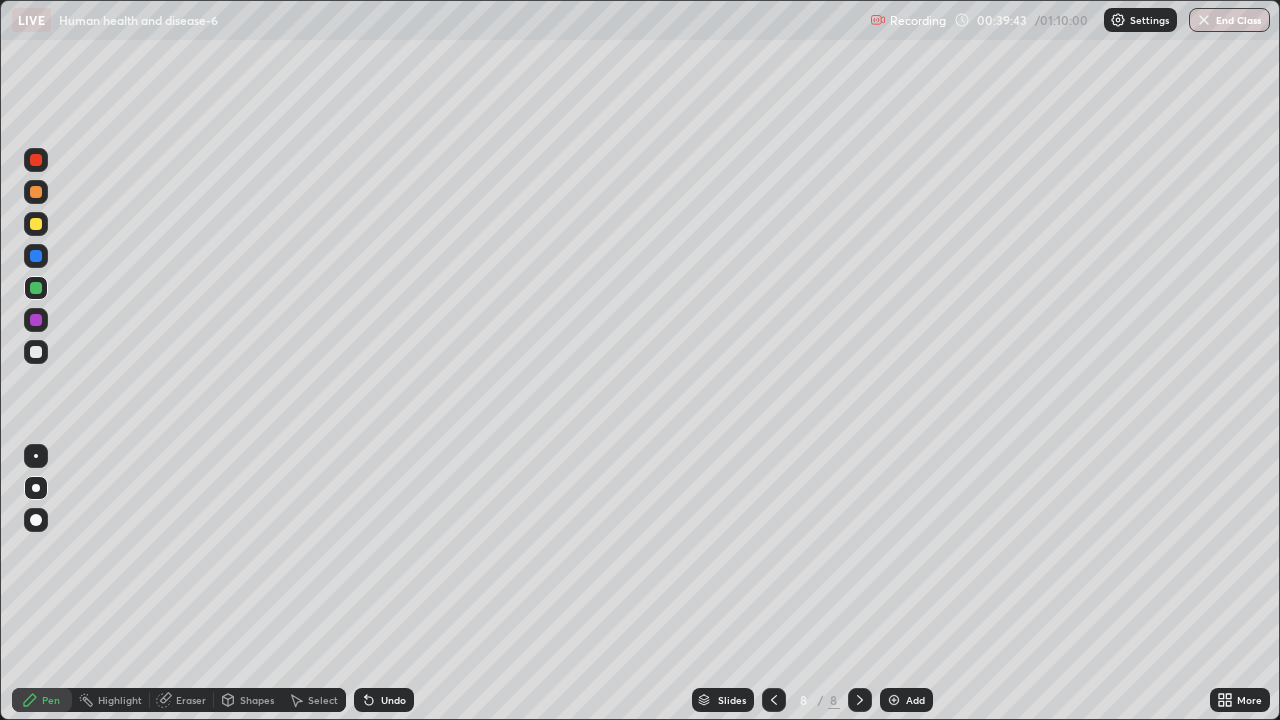 click at bounding box center (36, 192) 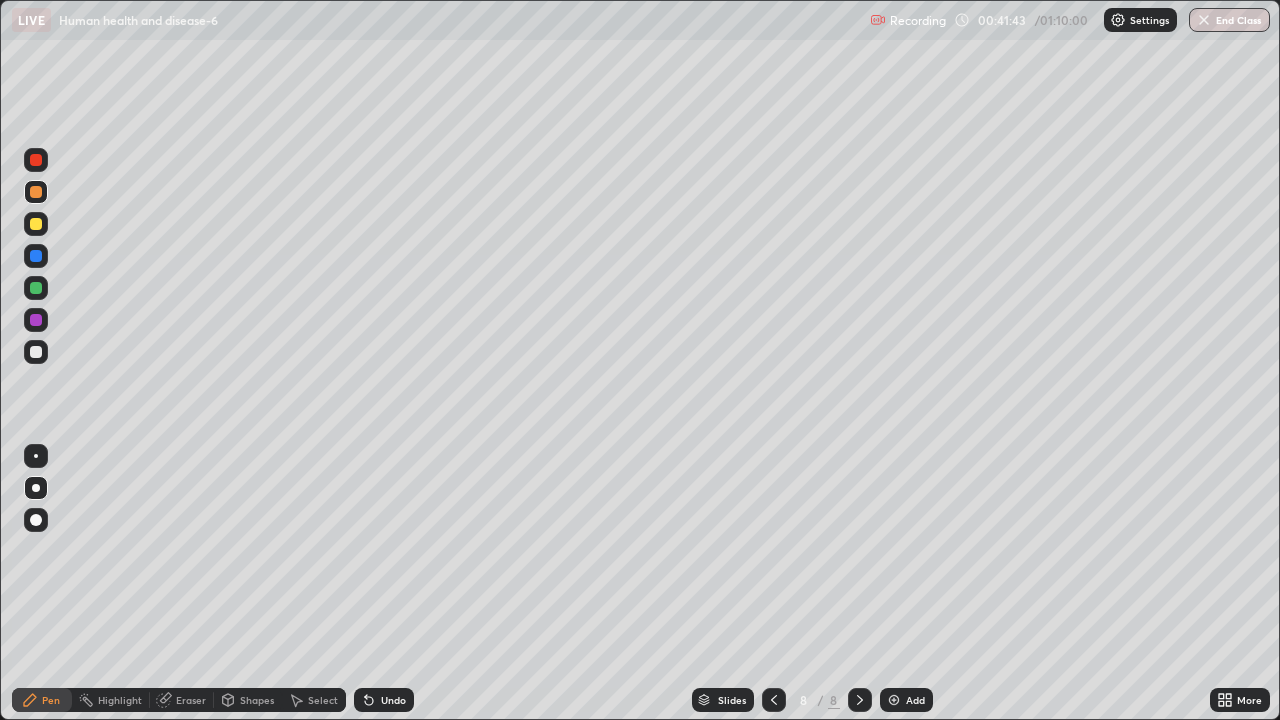 click at bounding box center [36, 352] 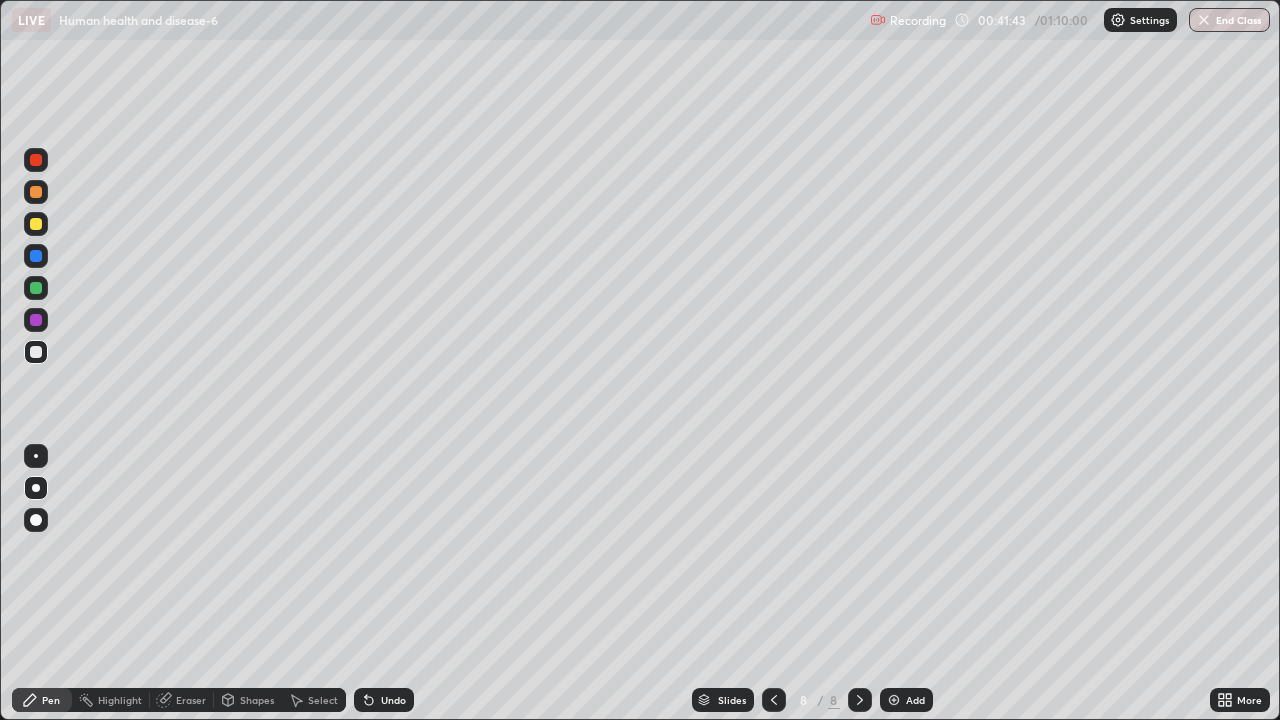 click at bounding box center (36, 352) 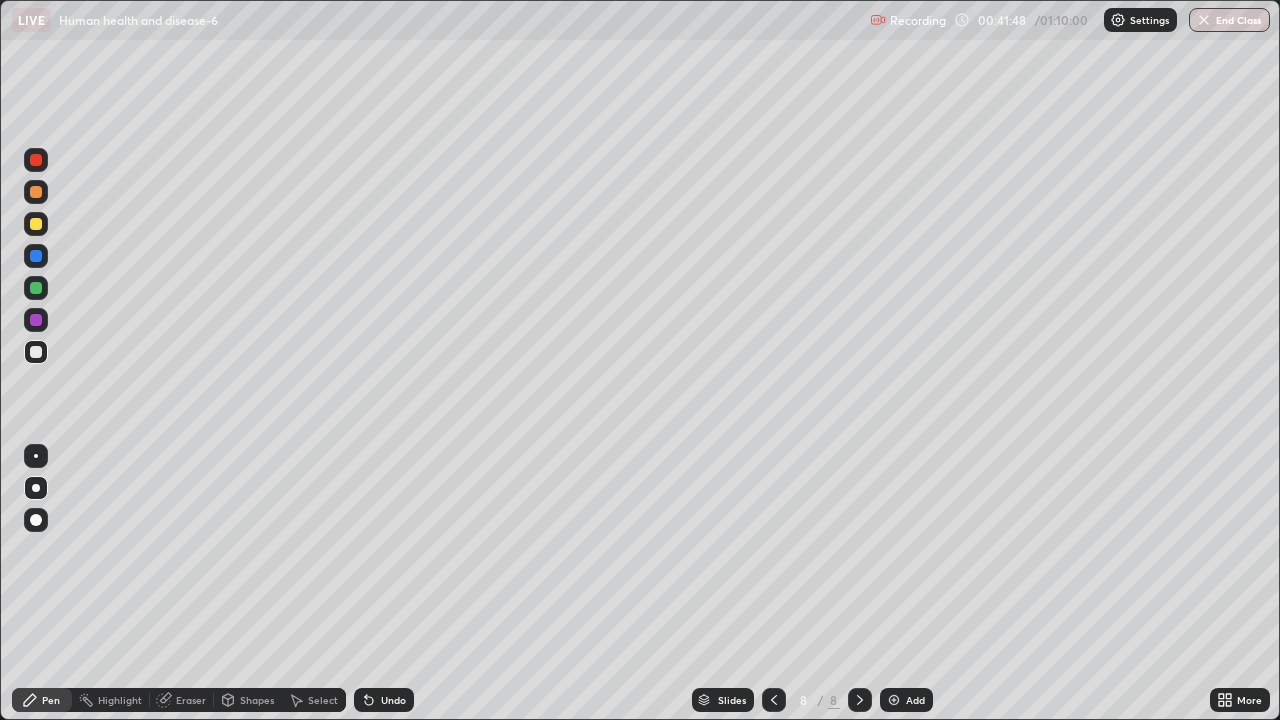 click at bounding box center [36, 192] 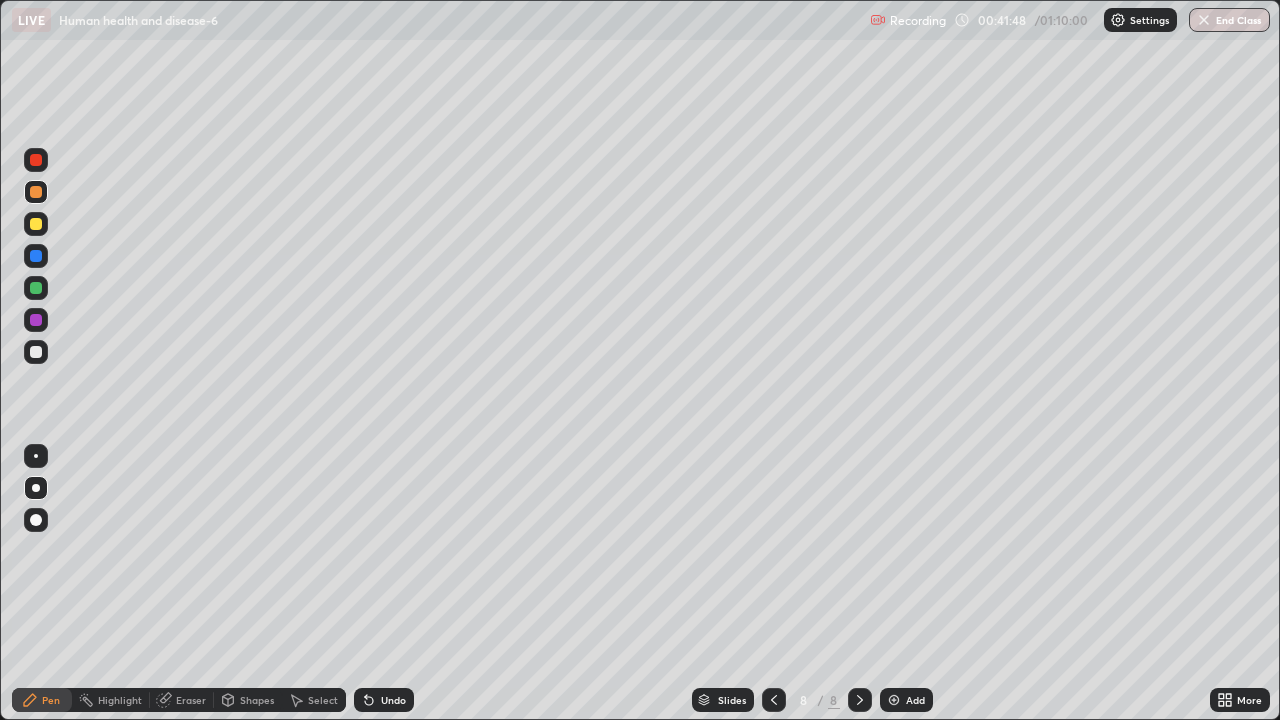 click at bounding box center [36, 192] 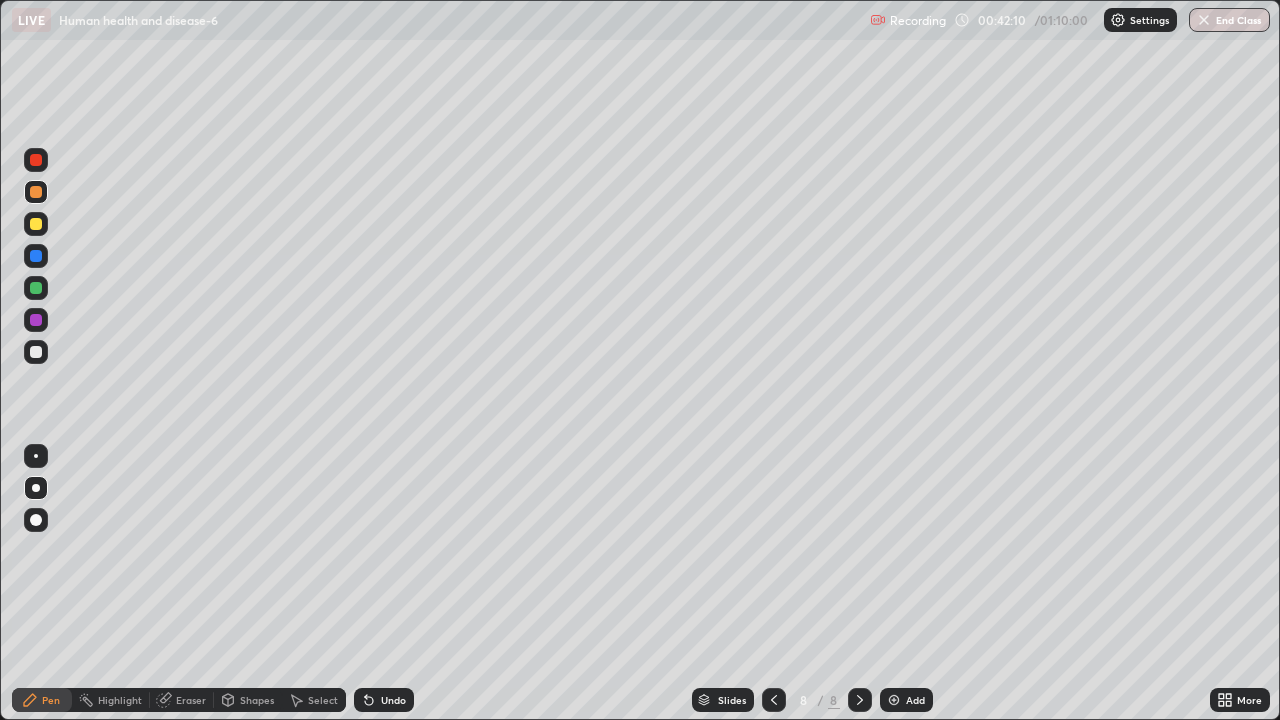 click on "Eraser" at bounding box center [191, 700] 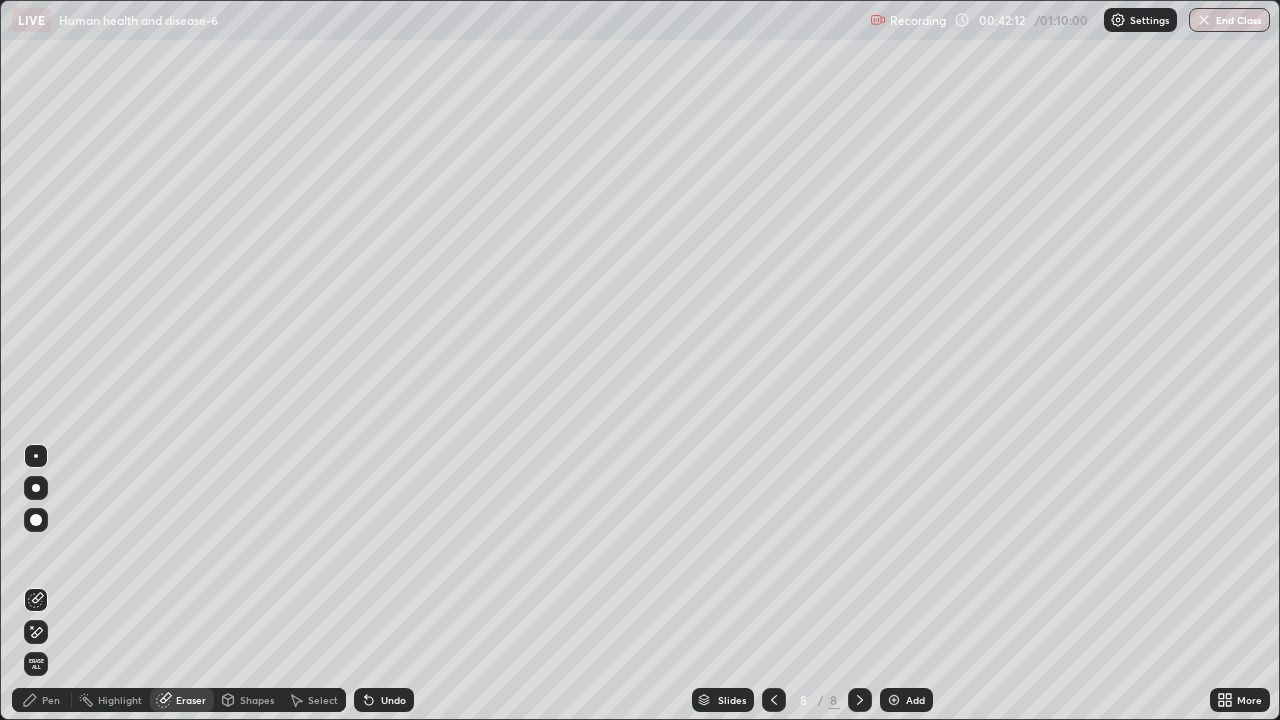 click on "Pen" at bounding box center [42, 700] 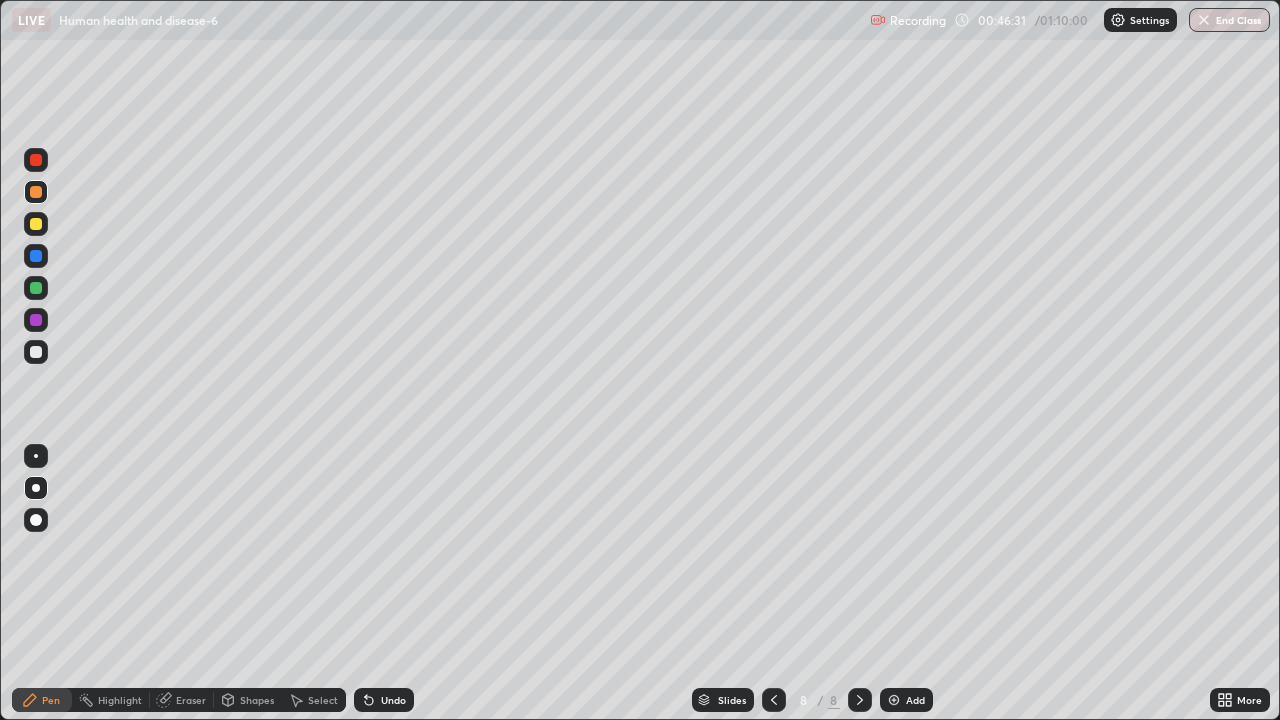 click at bounding box center (894, 700) 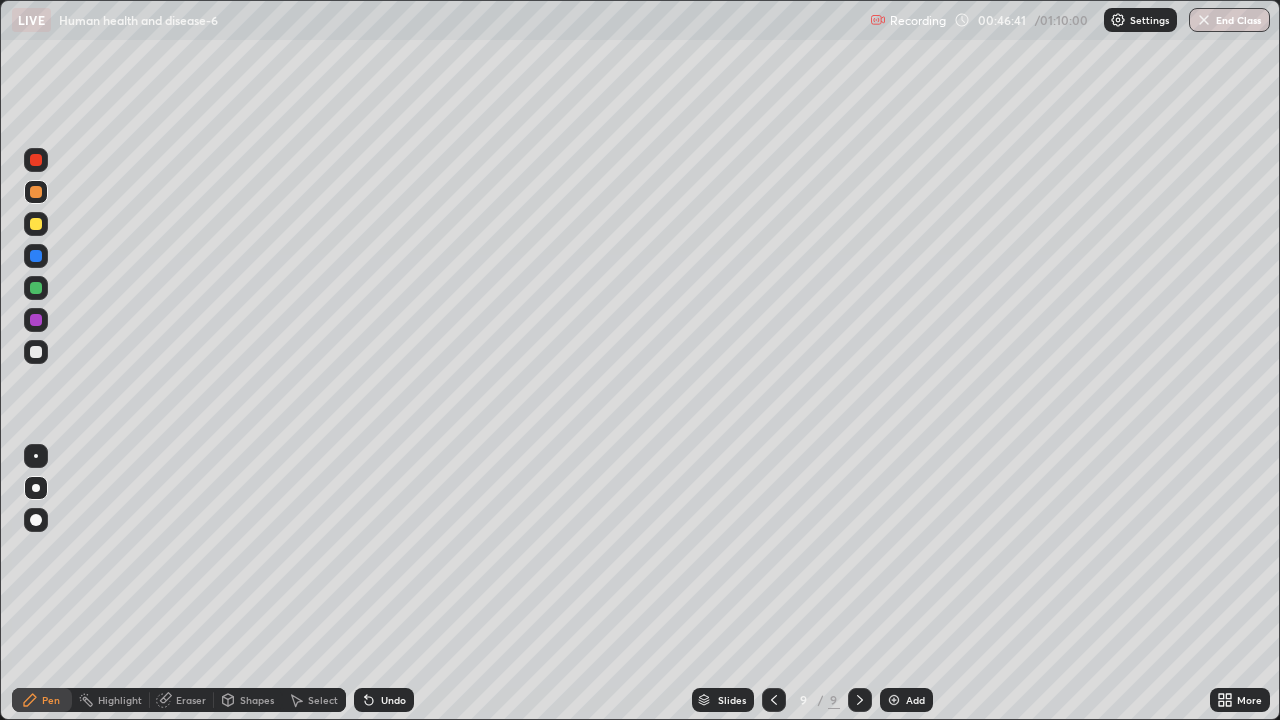click at bounding box center [36, 160] 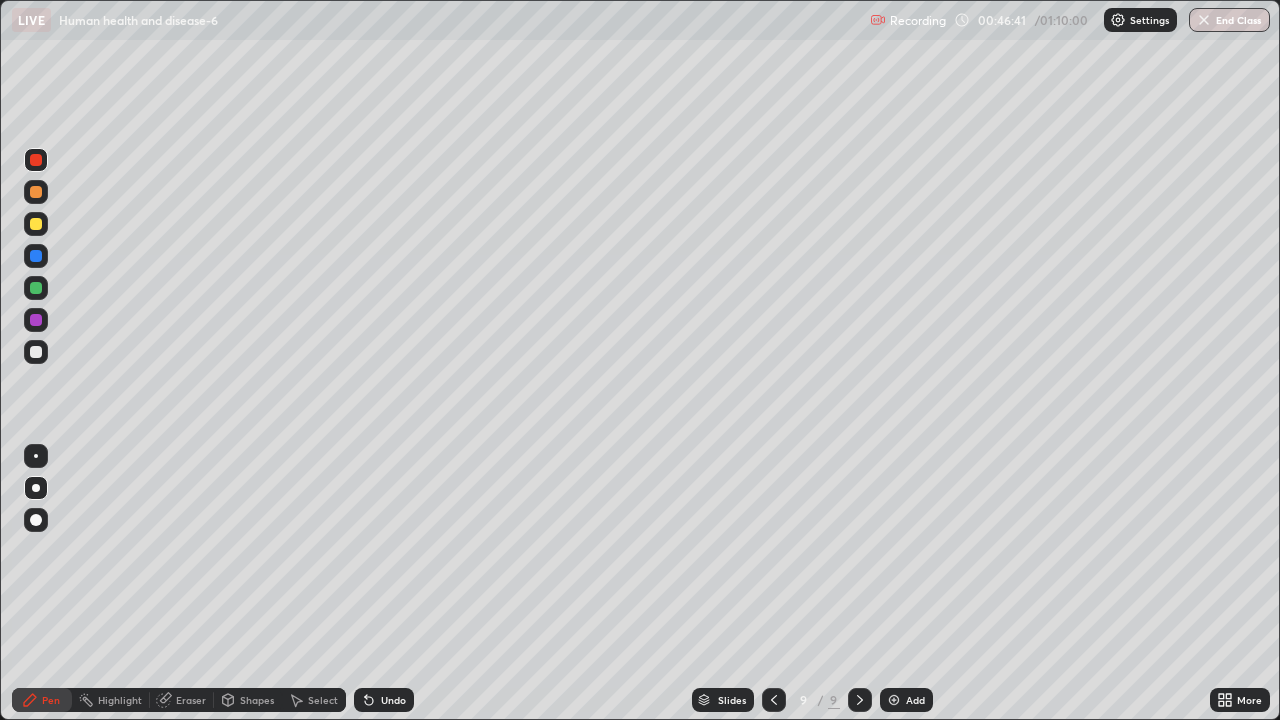 click at bounding box center [36, 192] 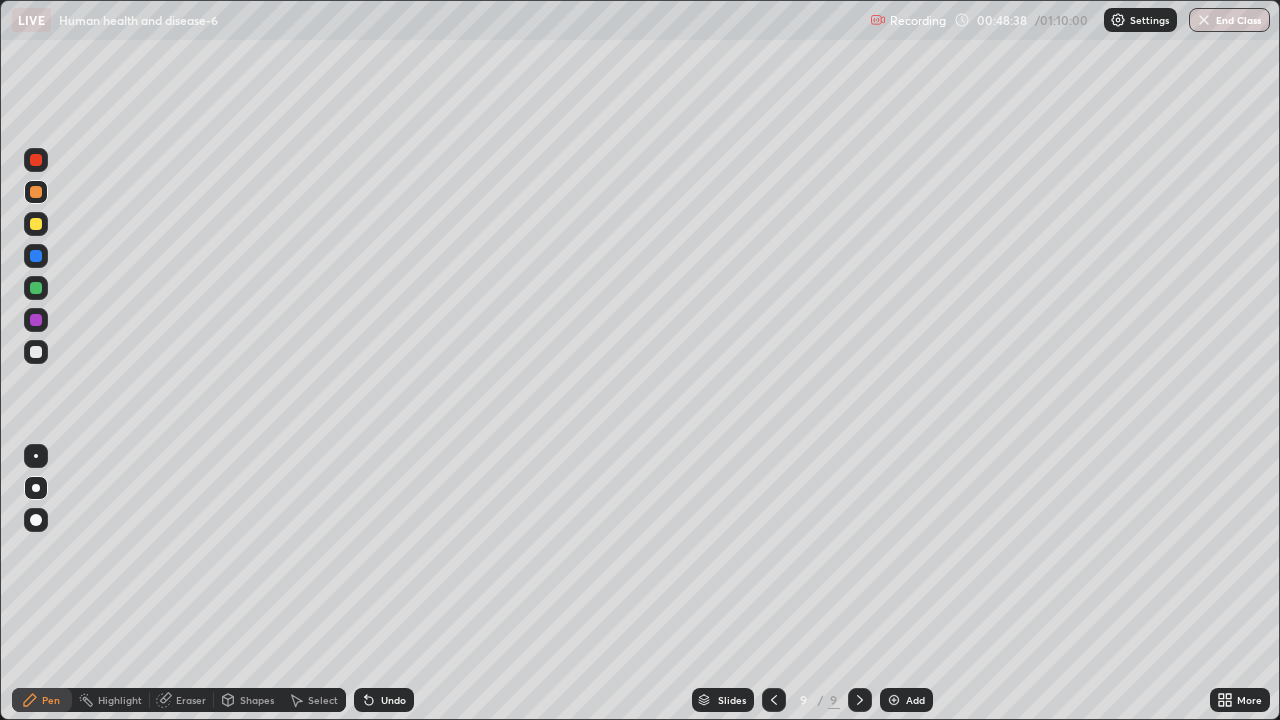 click at bounding box center (36, 352) 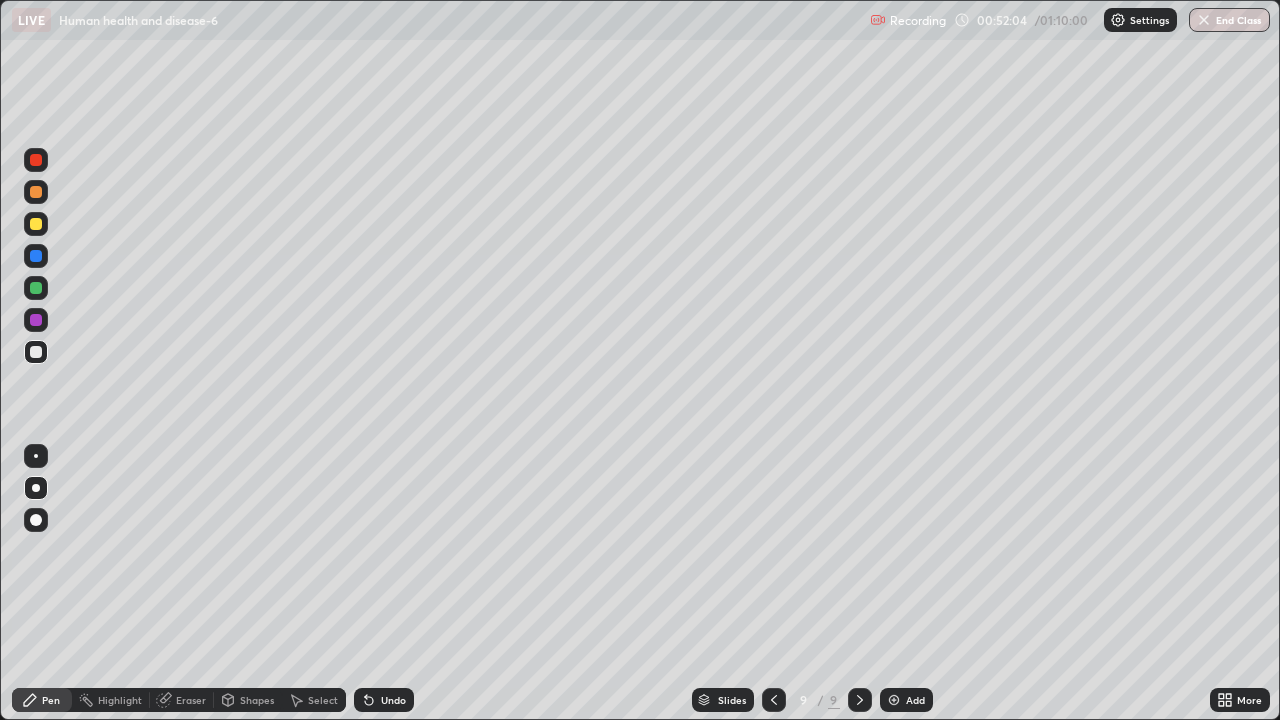 click at bounding box center (36, 224) 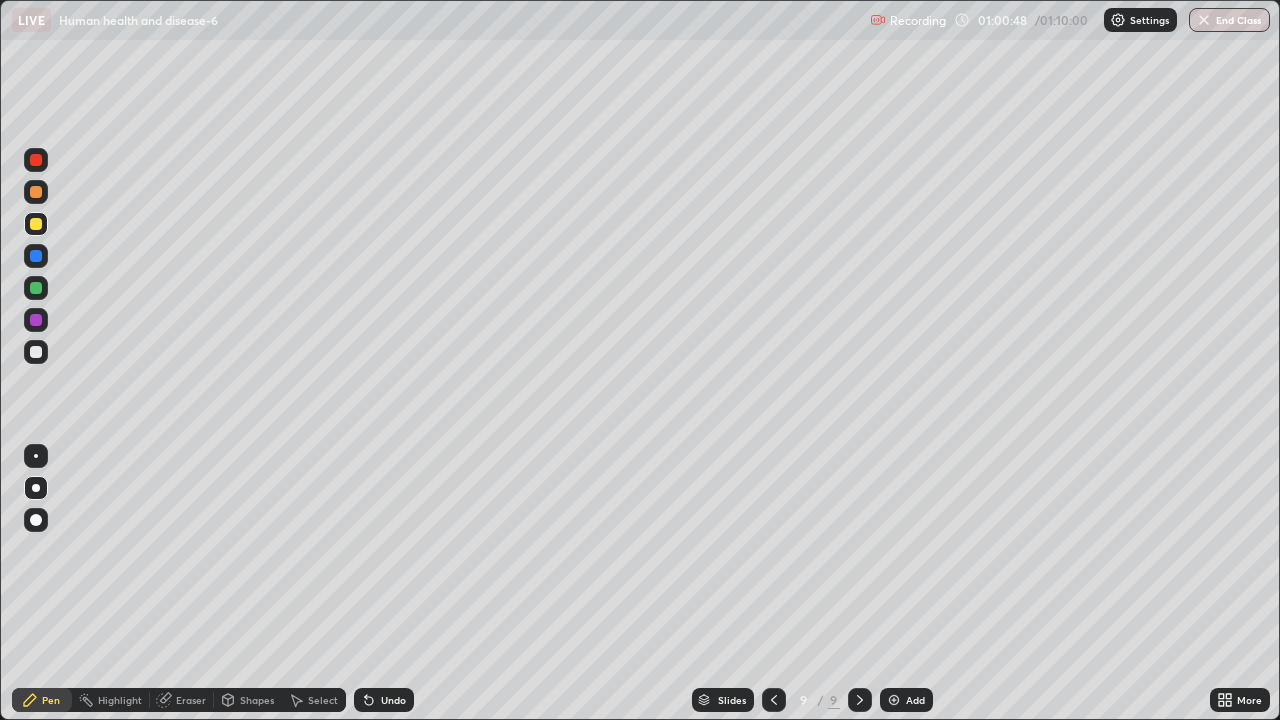 click on "End Class" at bounding box center [1229, 20] 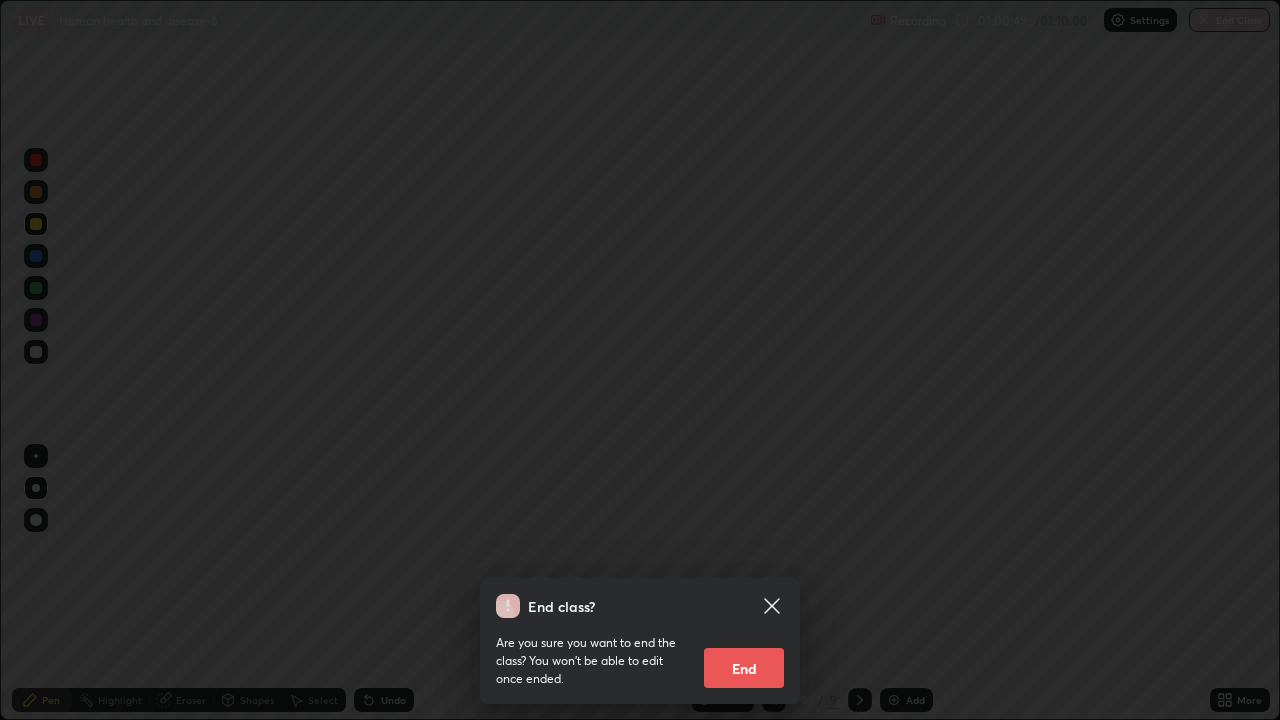 click on "End" at bounding box center (744, 668) 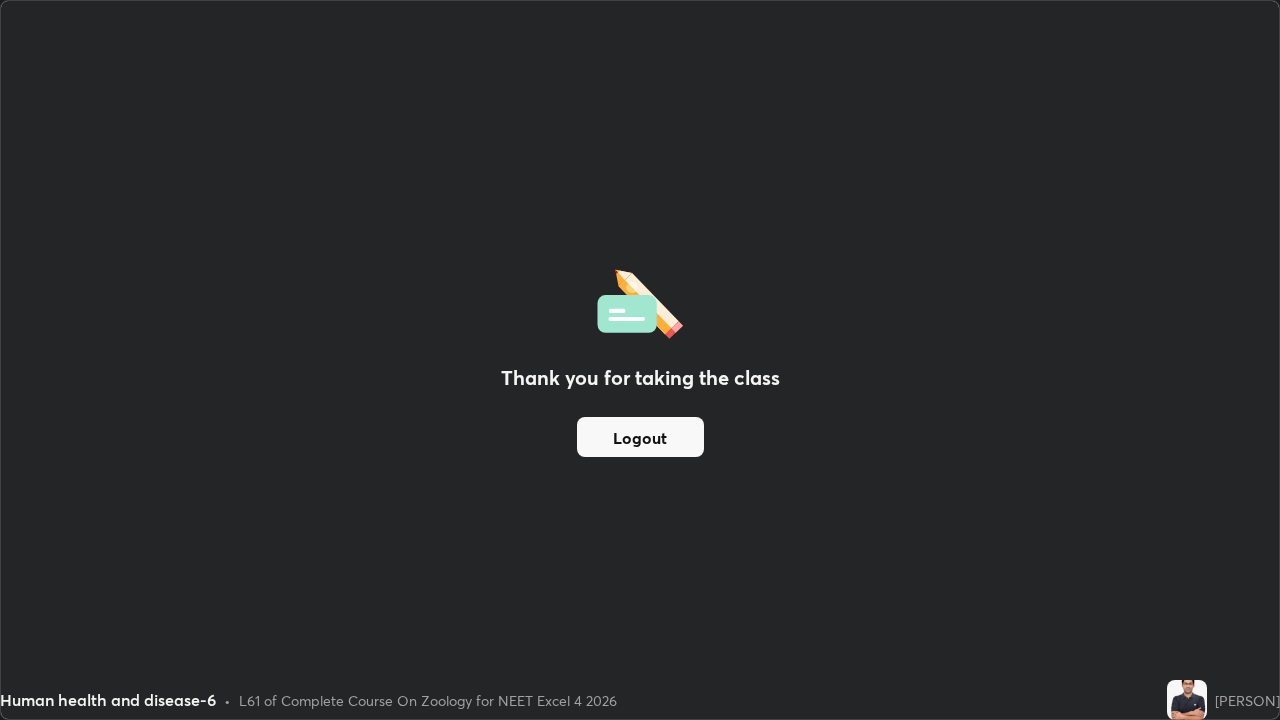 click on "Logout" at bounding box center (640, 437) 